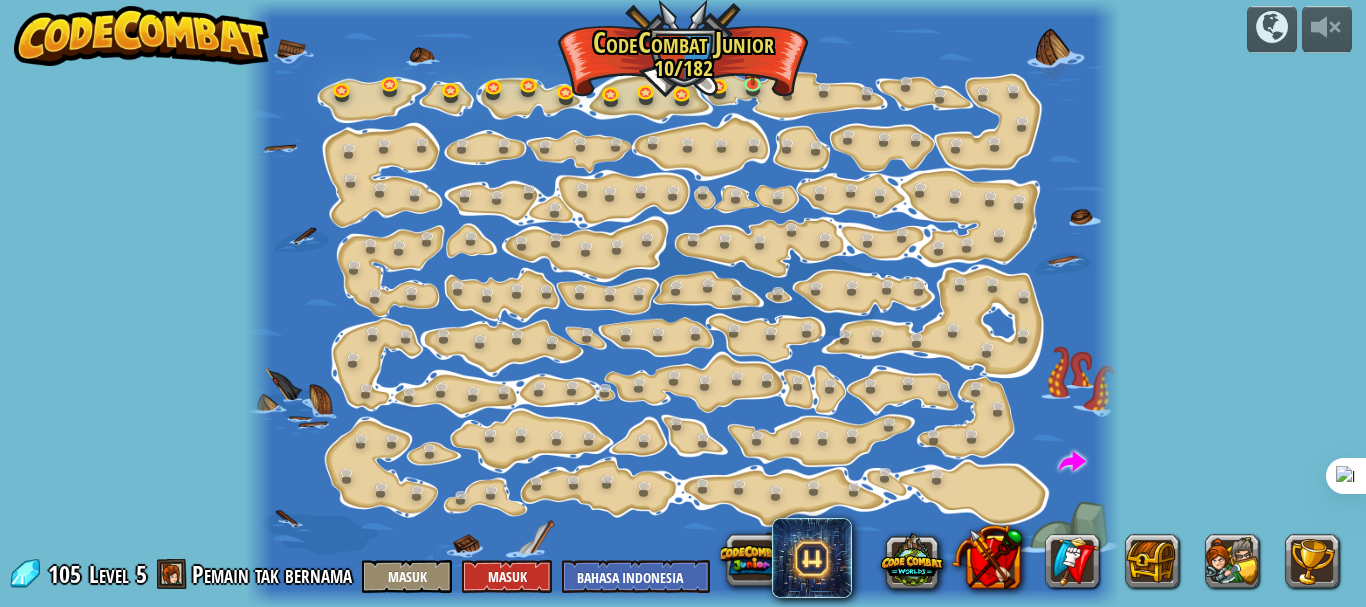 select on "id" 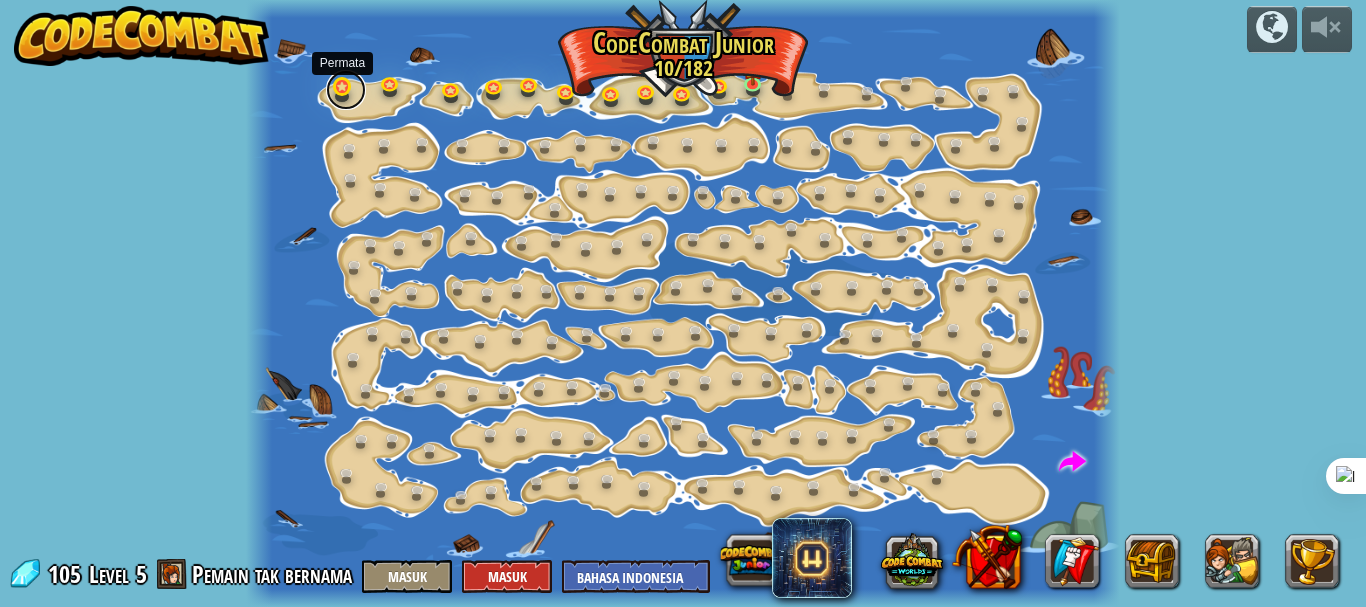 click at bounding box center (346, 90) 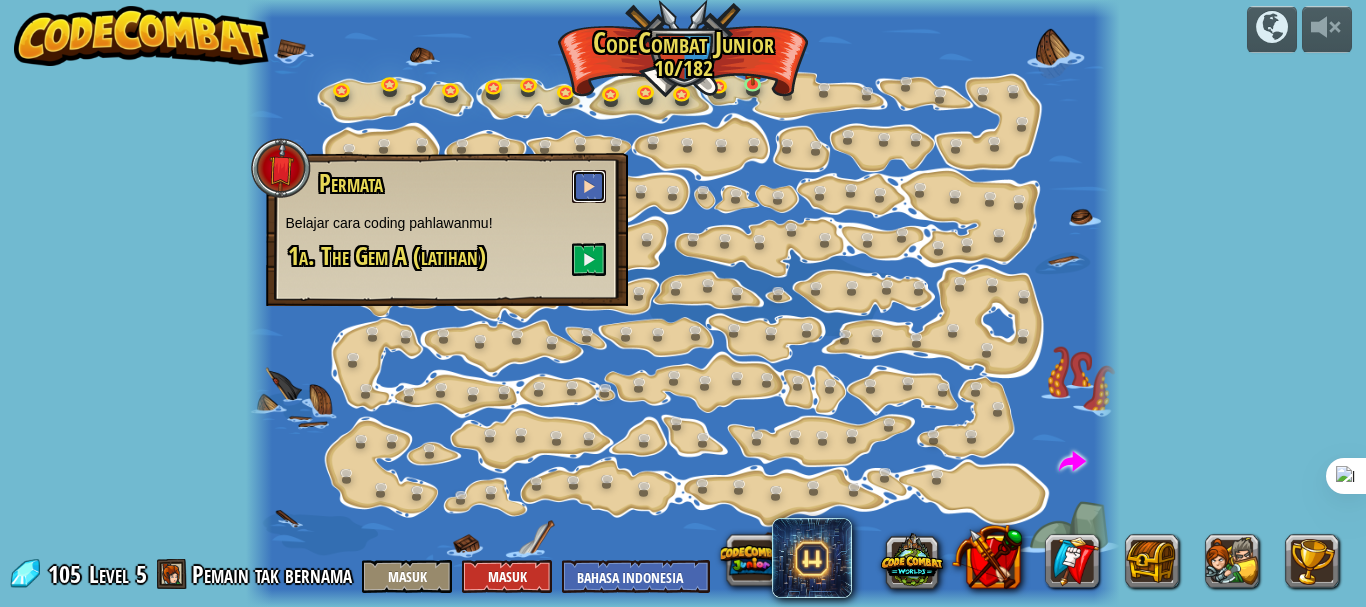 click at bounding box center [589, 186] 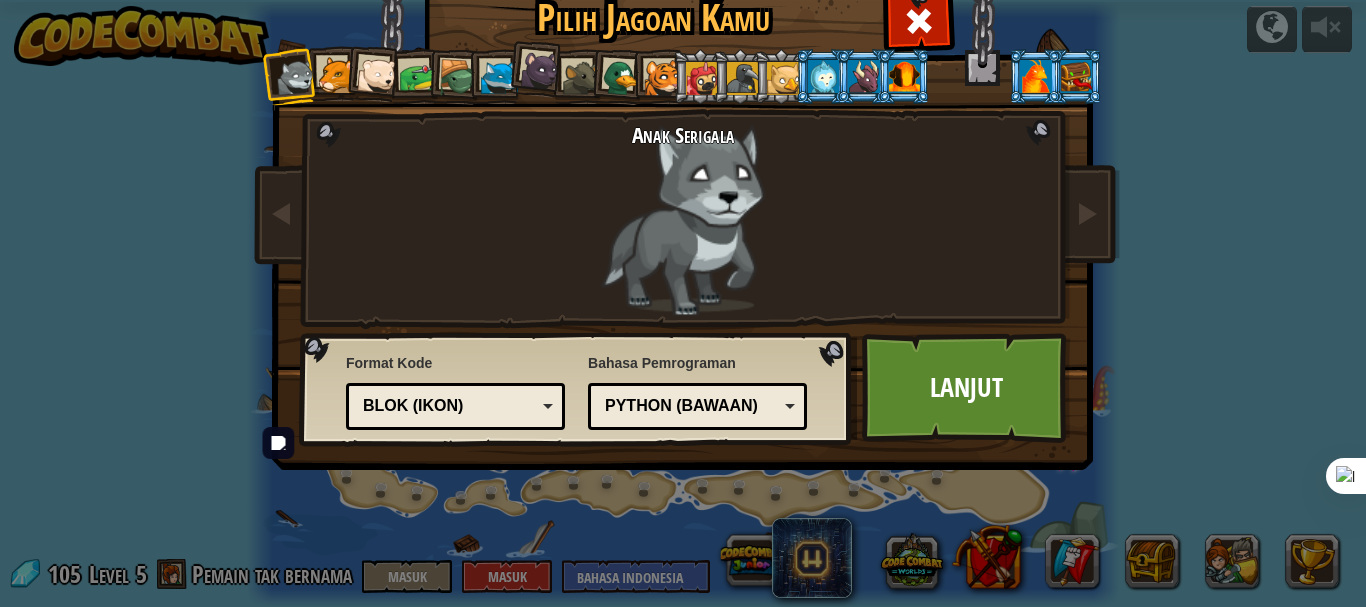 click at bounding box center (336, 75) 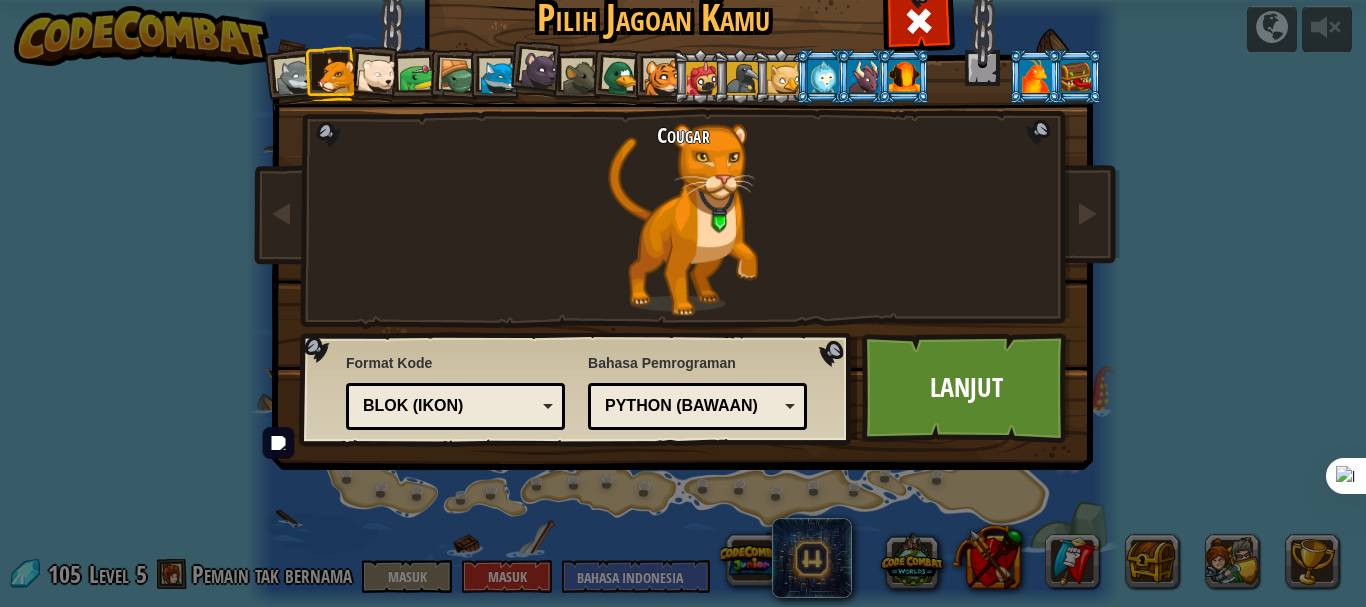 click at bounding box center (377, 76) 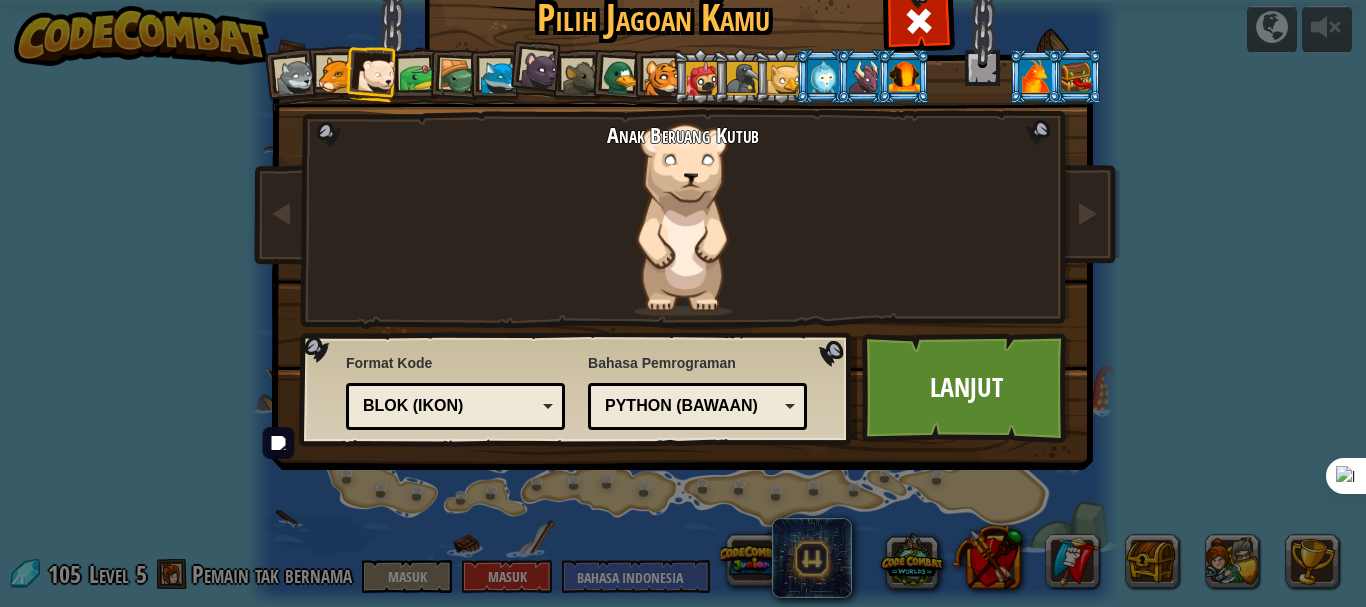 click at bounding box center (417, 77) 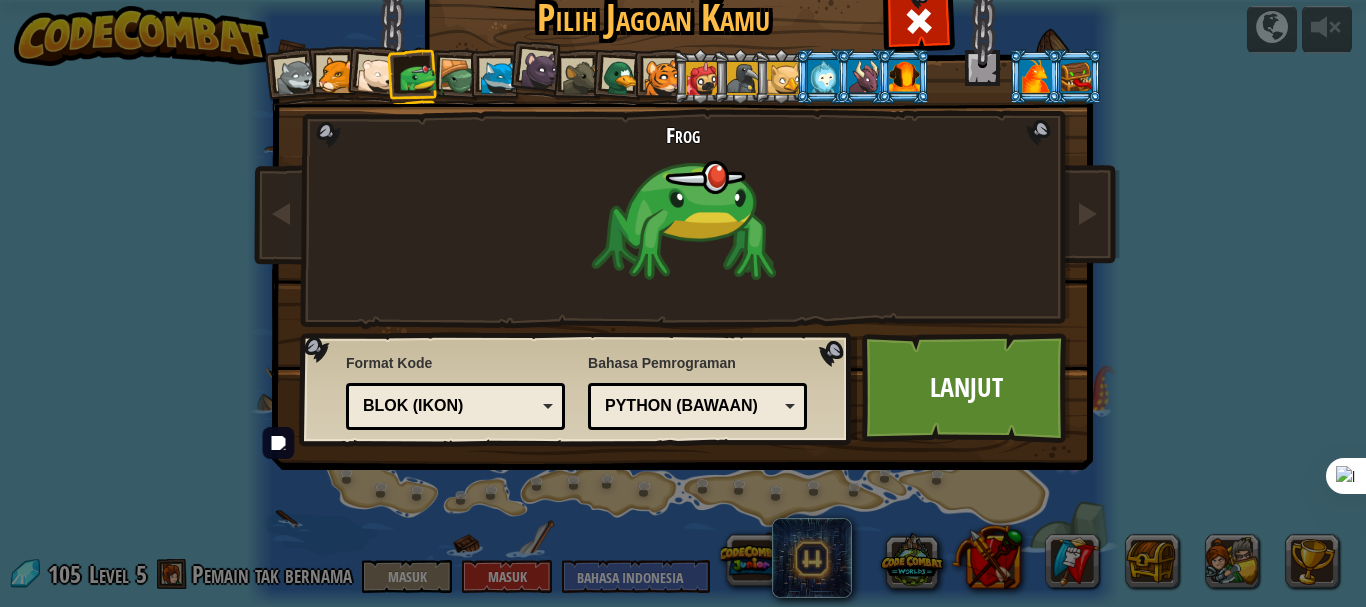 click at bounding box center (458, 78) 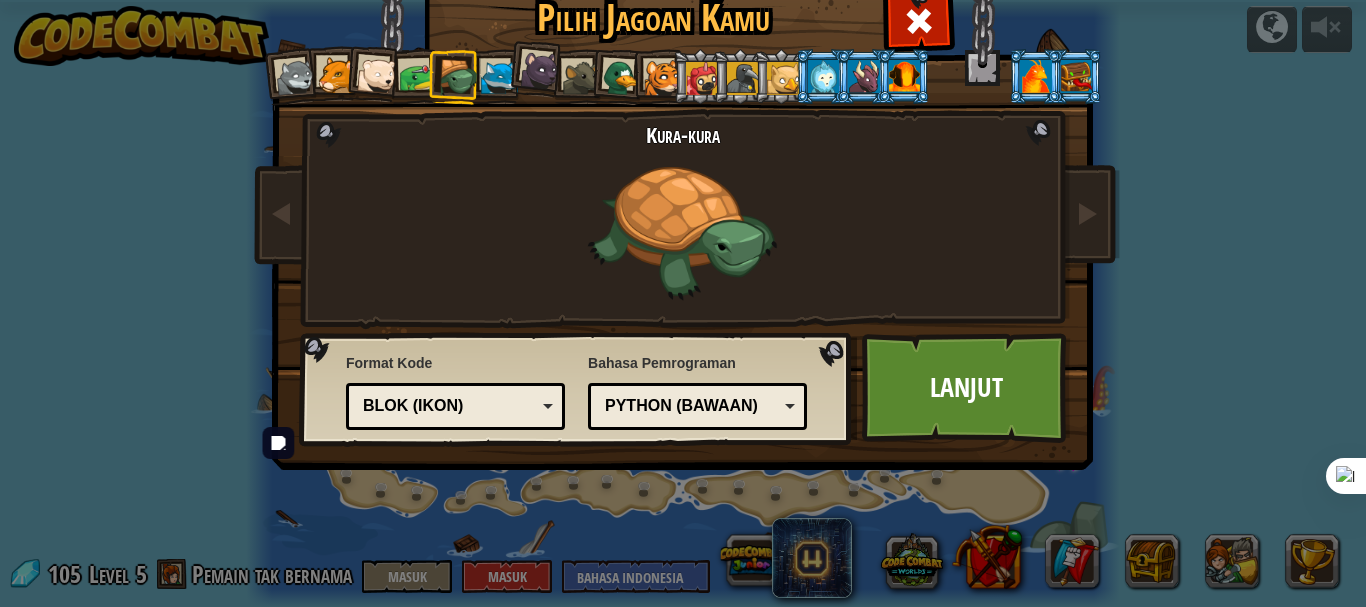 click at bounding box center (499, 78) 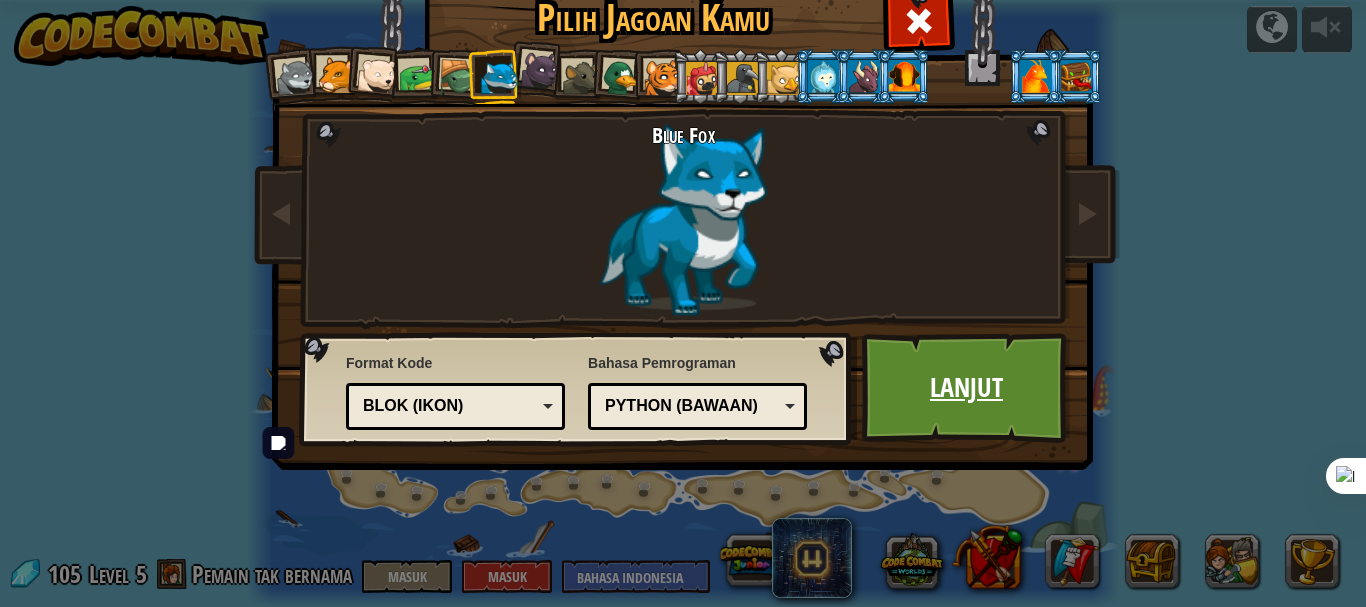 click on "Lanjut" at bounding box center [966, 388] 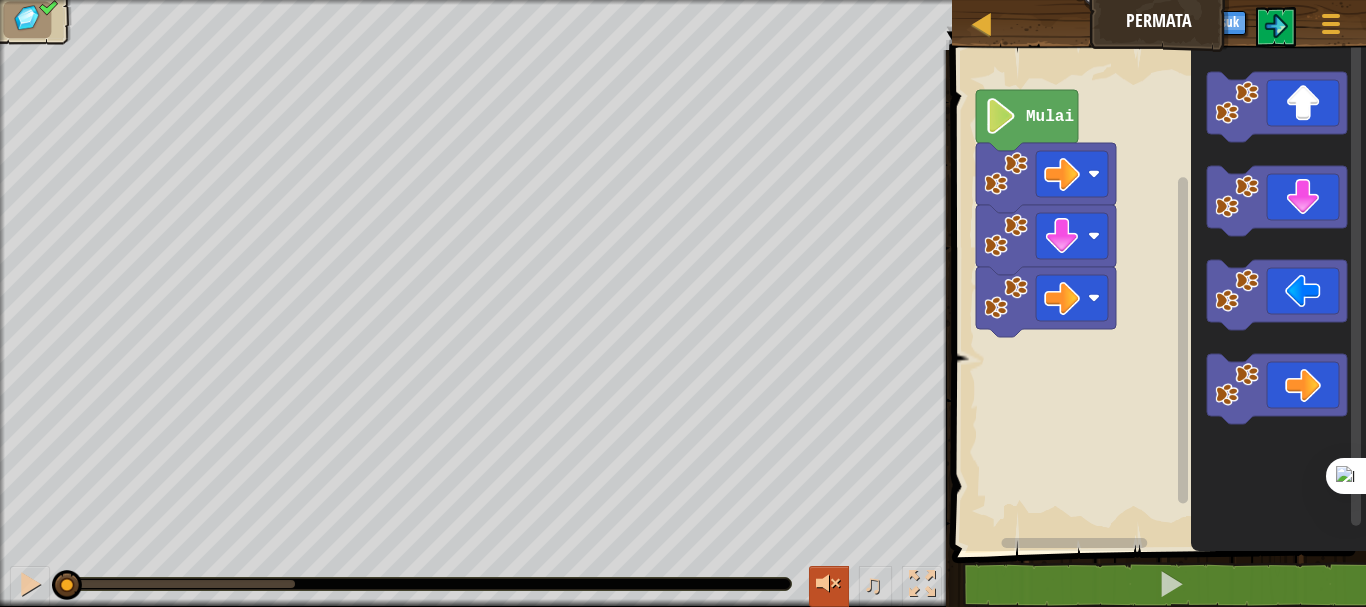 click at bounding box center [829, 584] 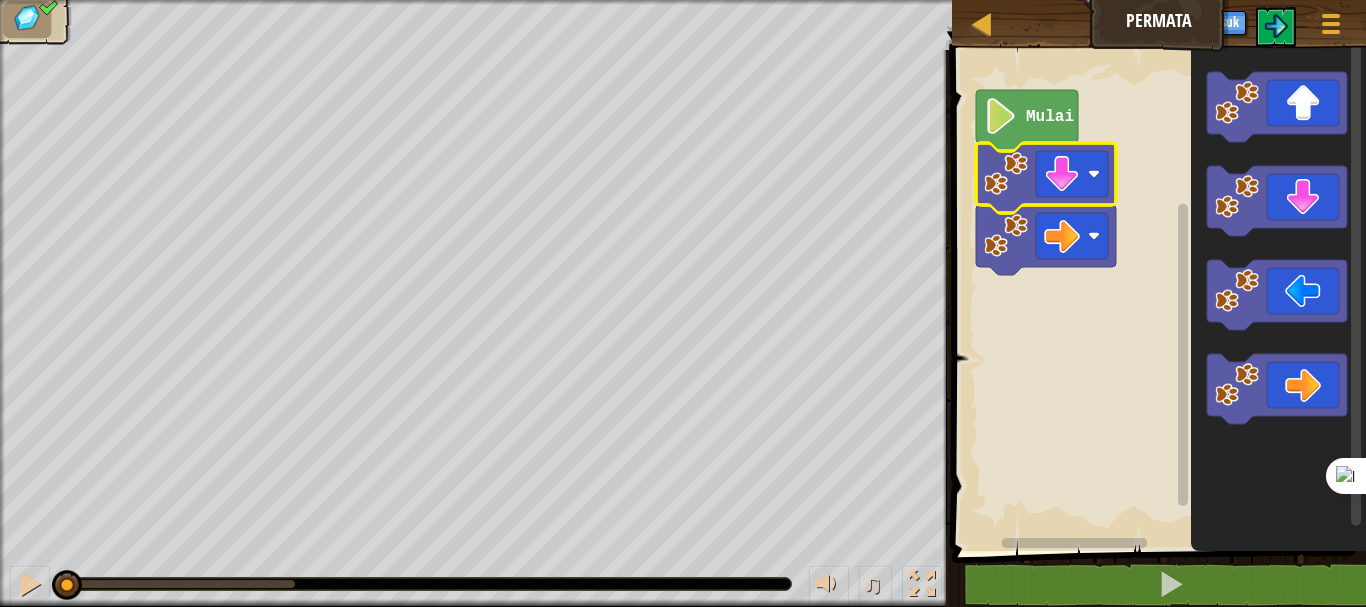 click 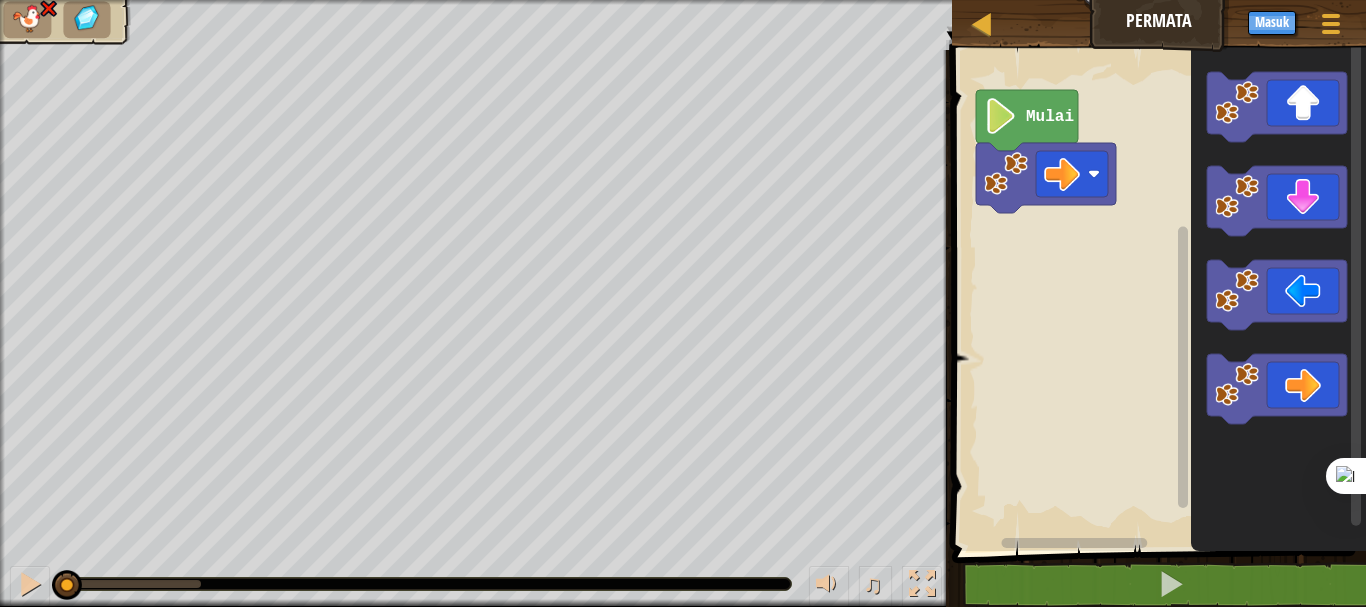 click 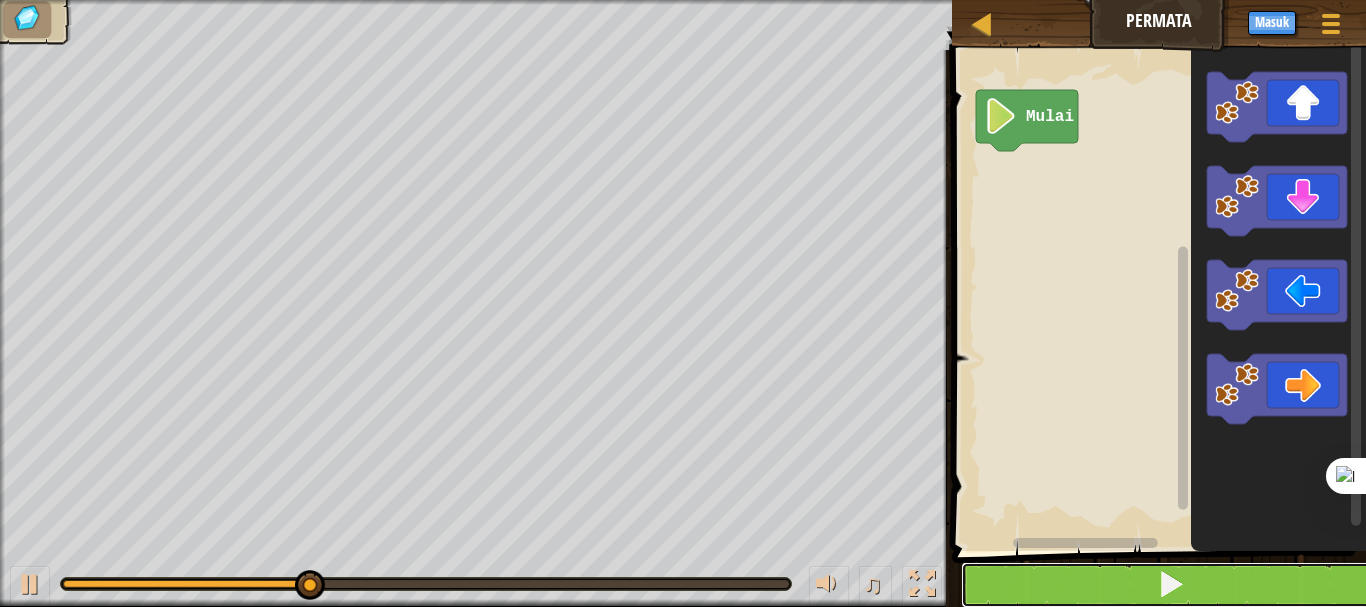 click at bounding box center [1171, 585] 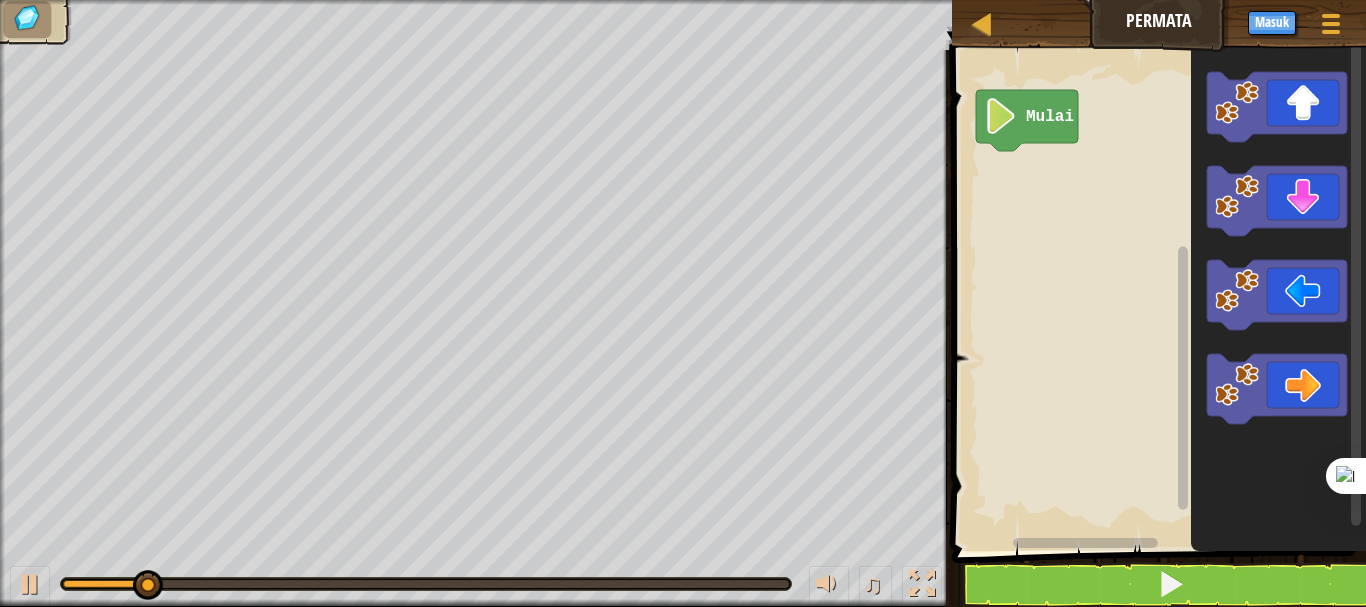 click 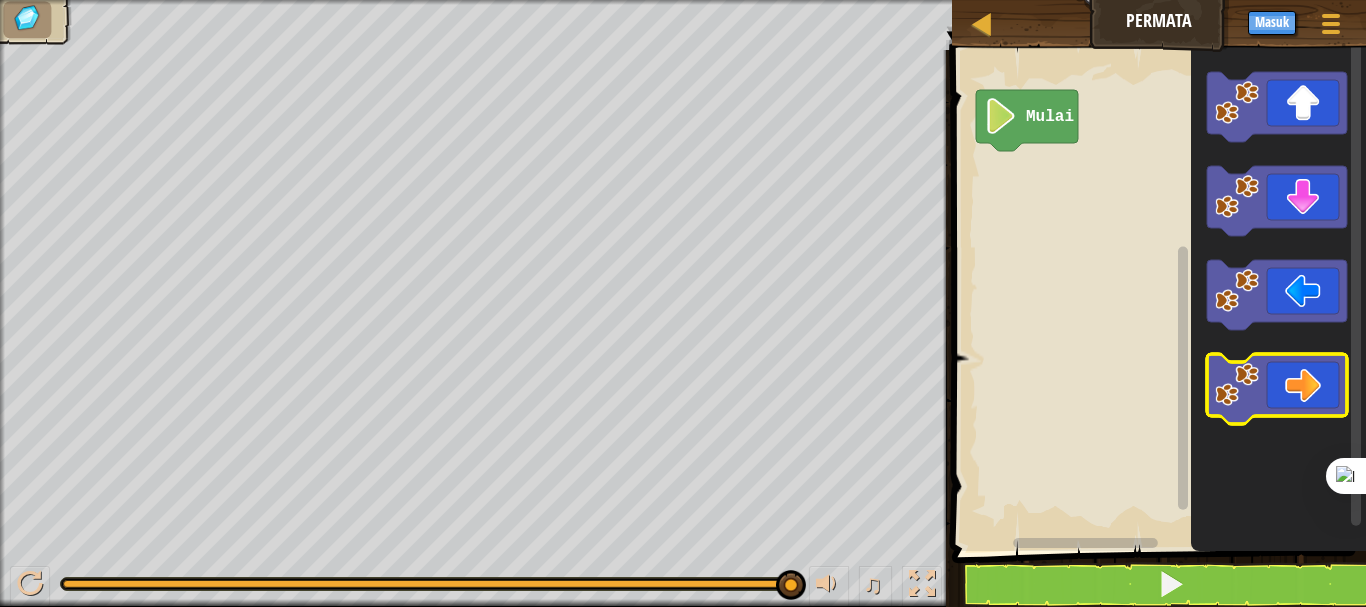 click 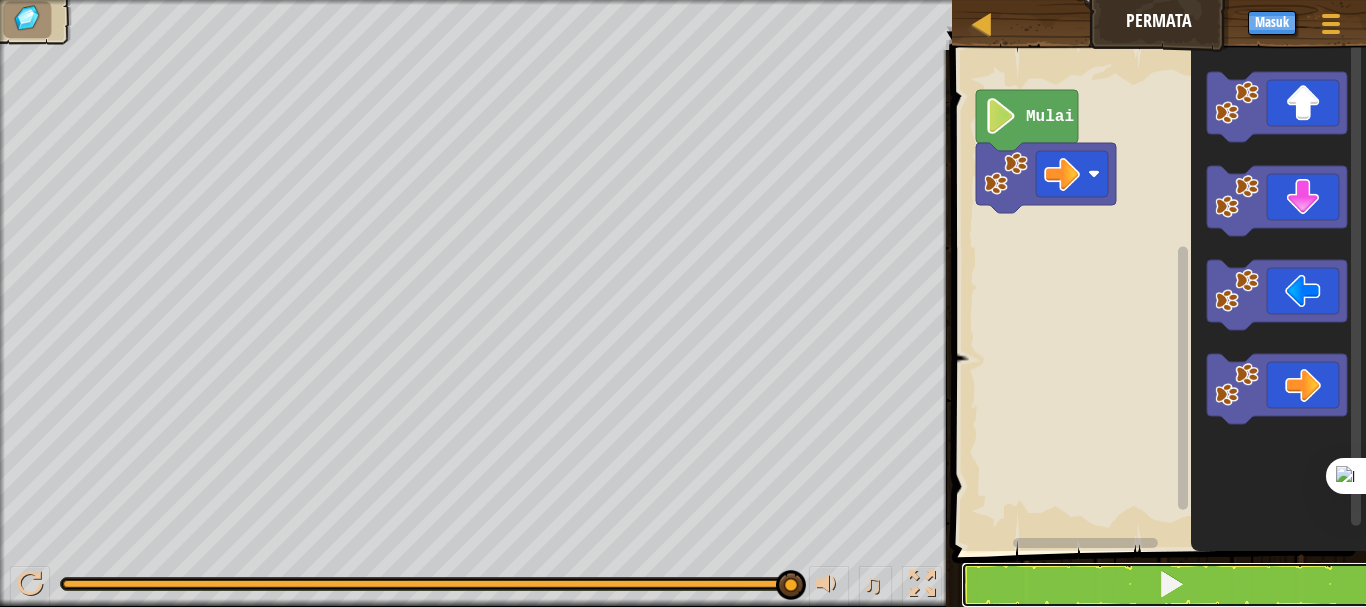 click at bounding box center (1171, 584) 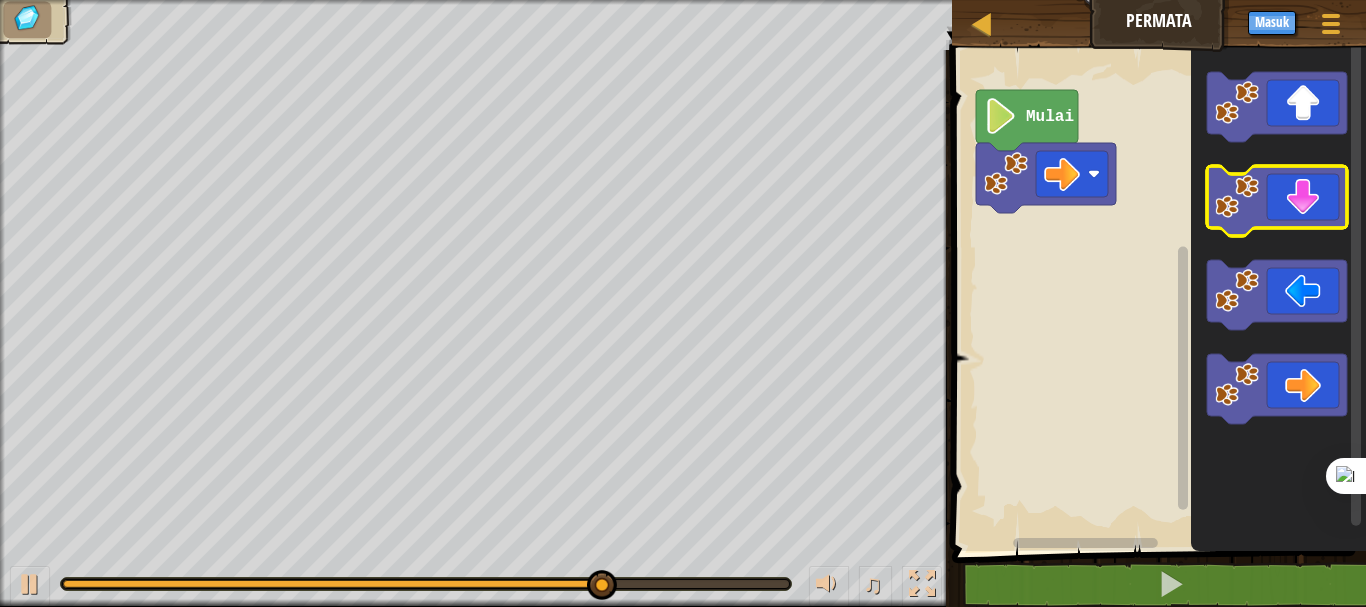 click 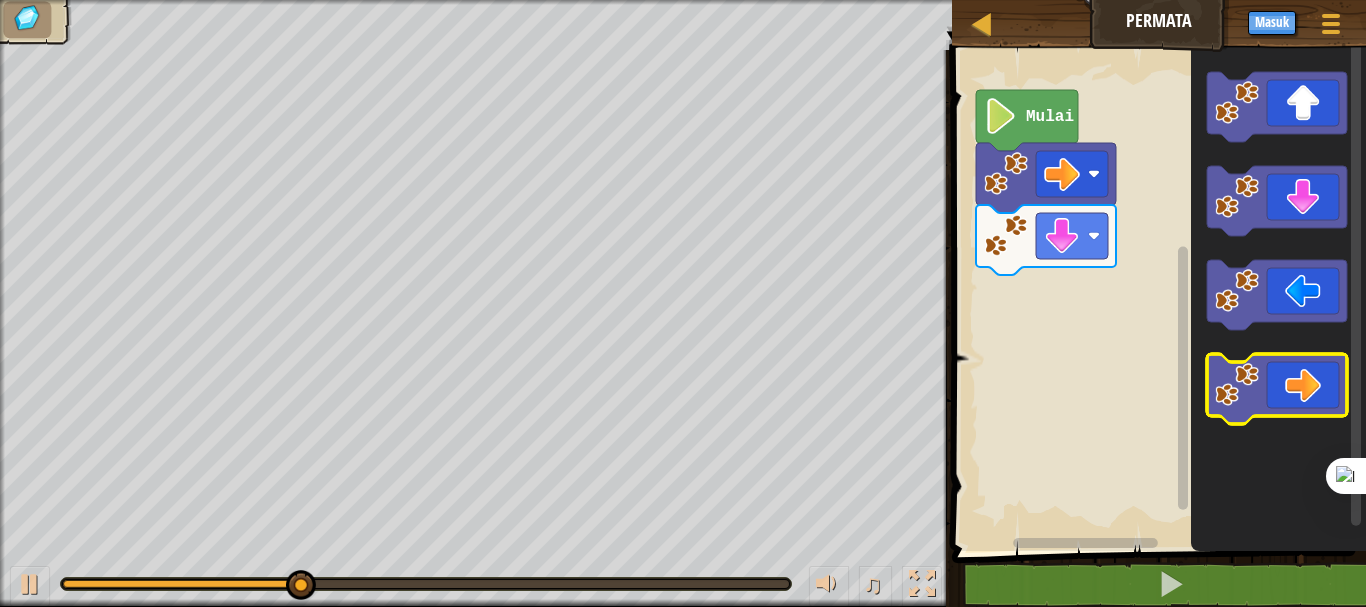 click 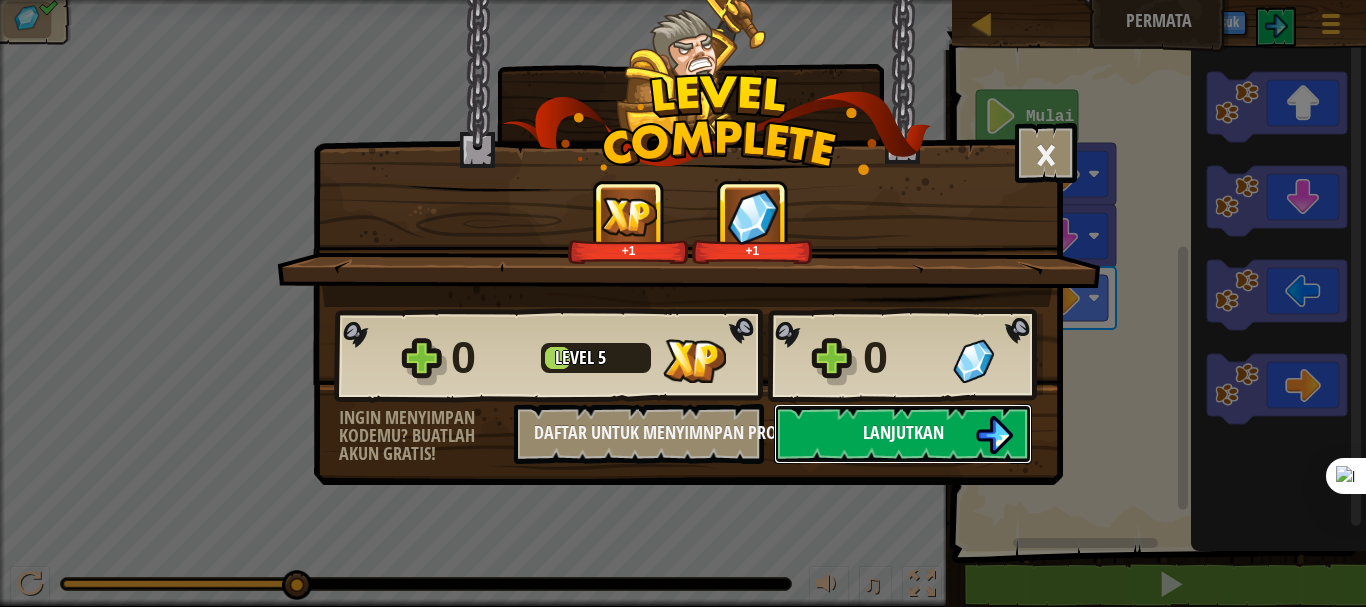 click on "Lanjutkan" at bounding box center [903, 432] 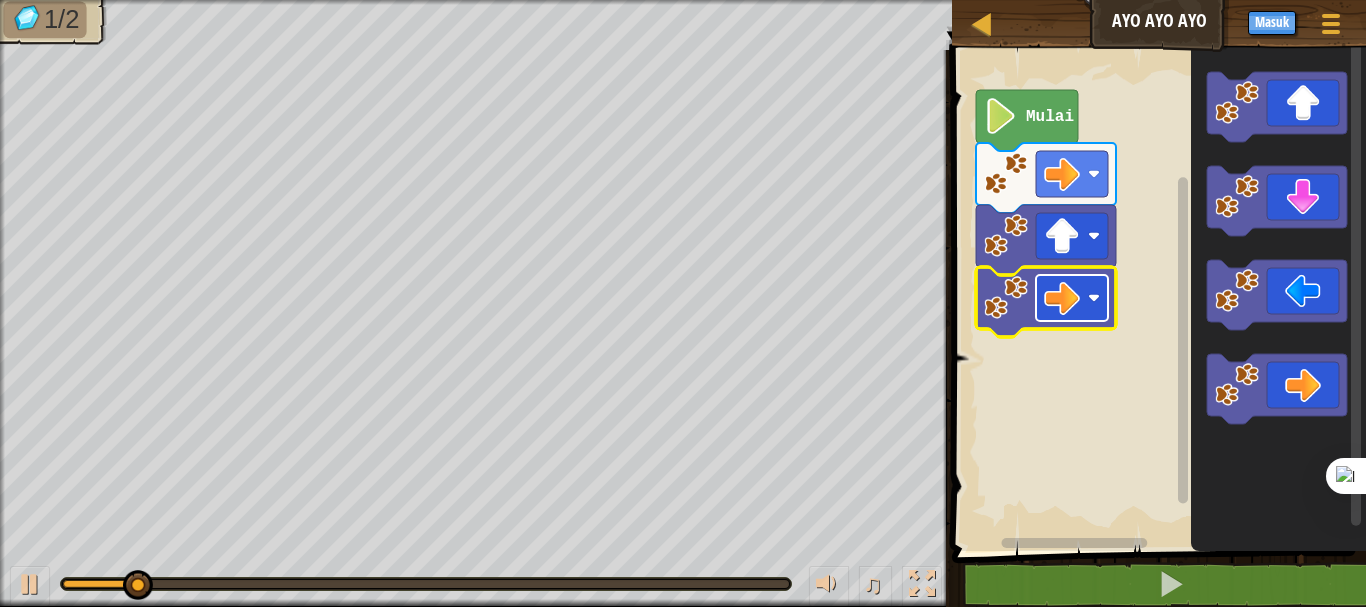 click 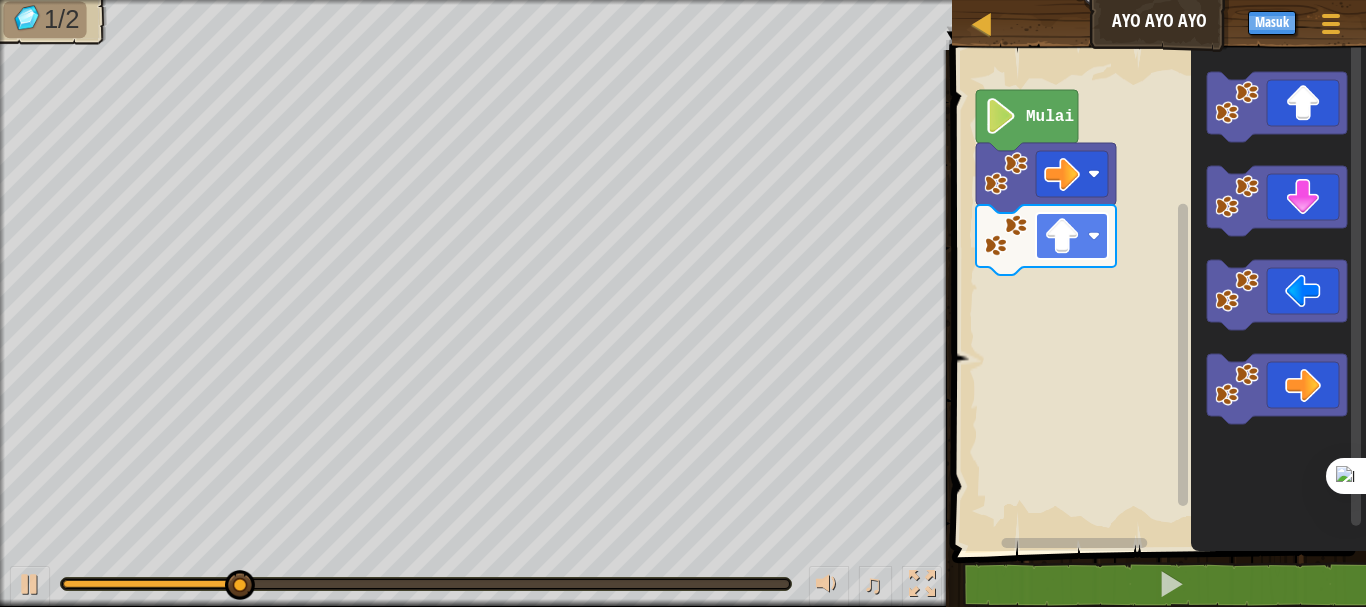 click 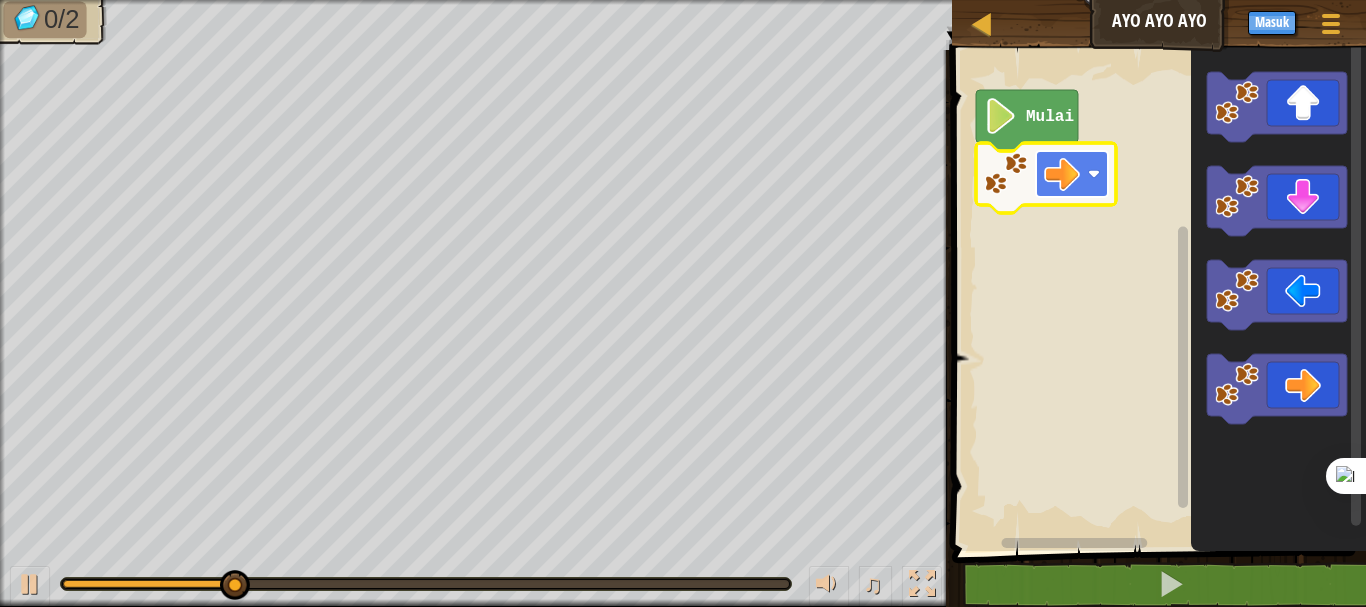 click 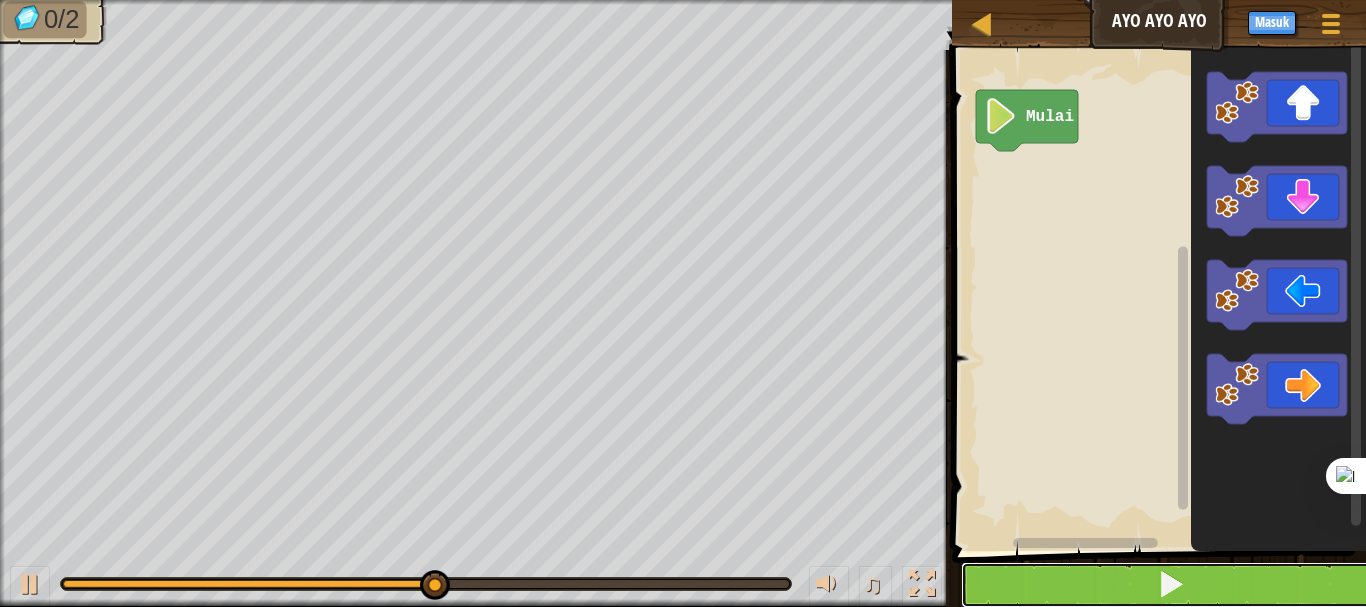 click at bounding box center (1171, 585) 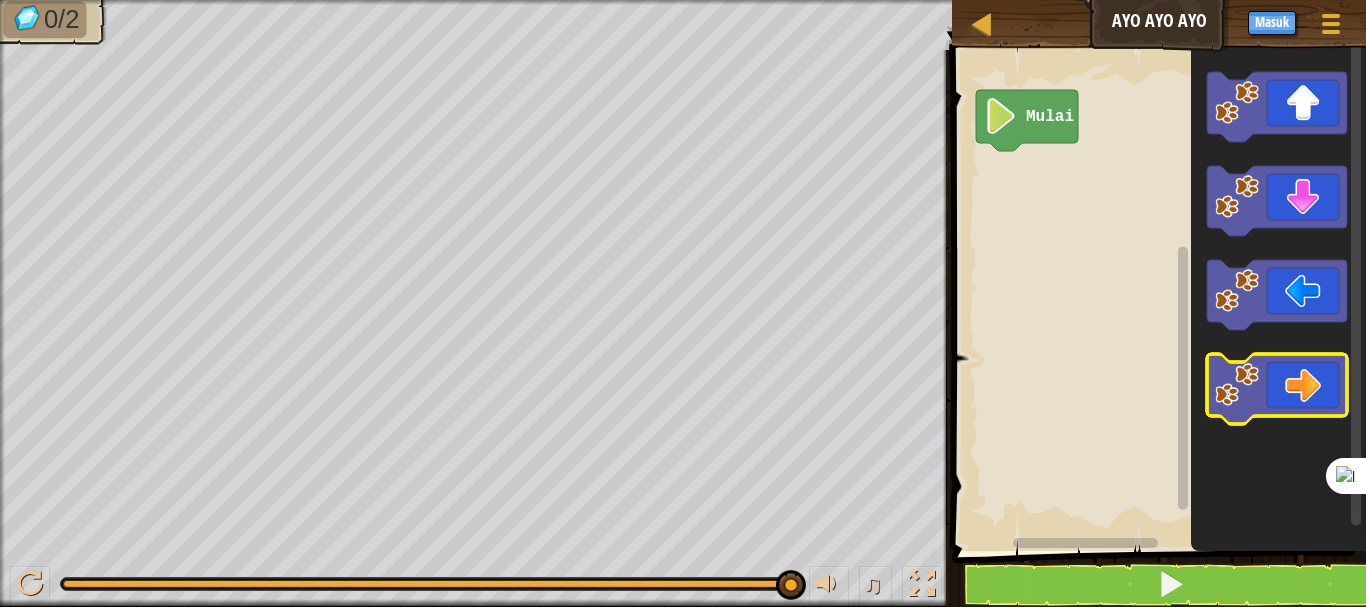 click 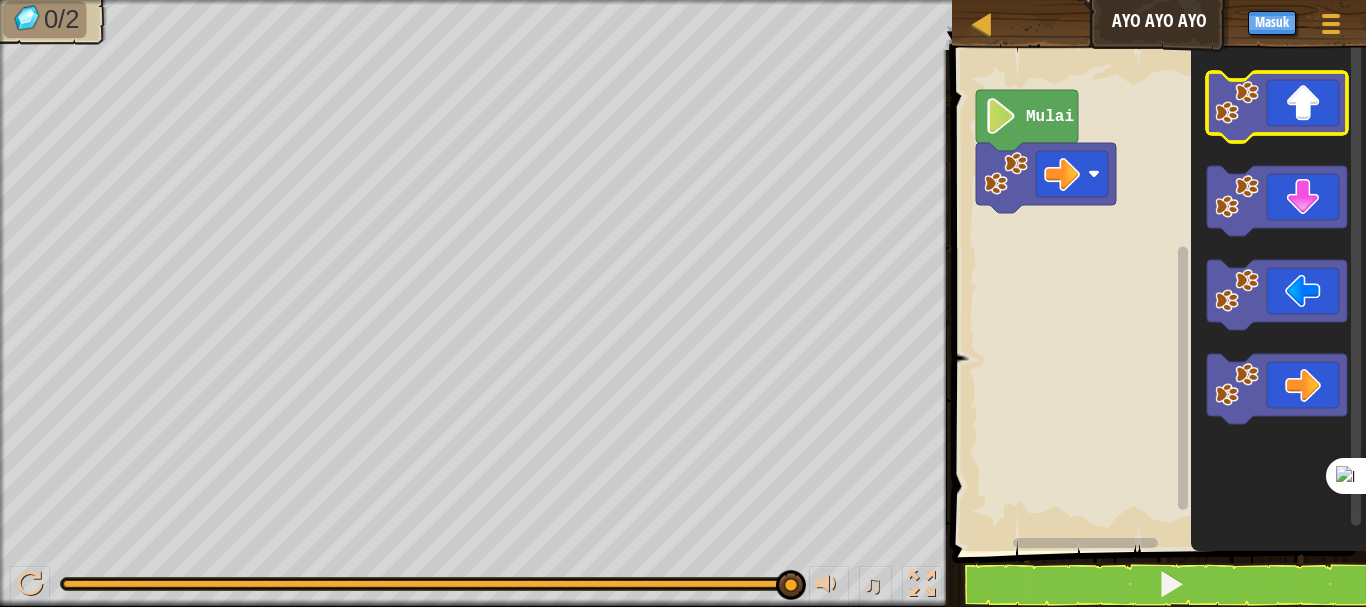 click 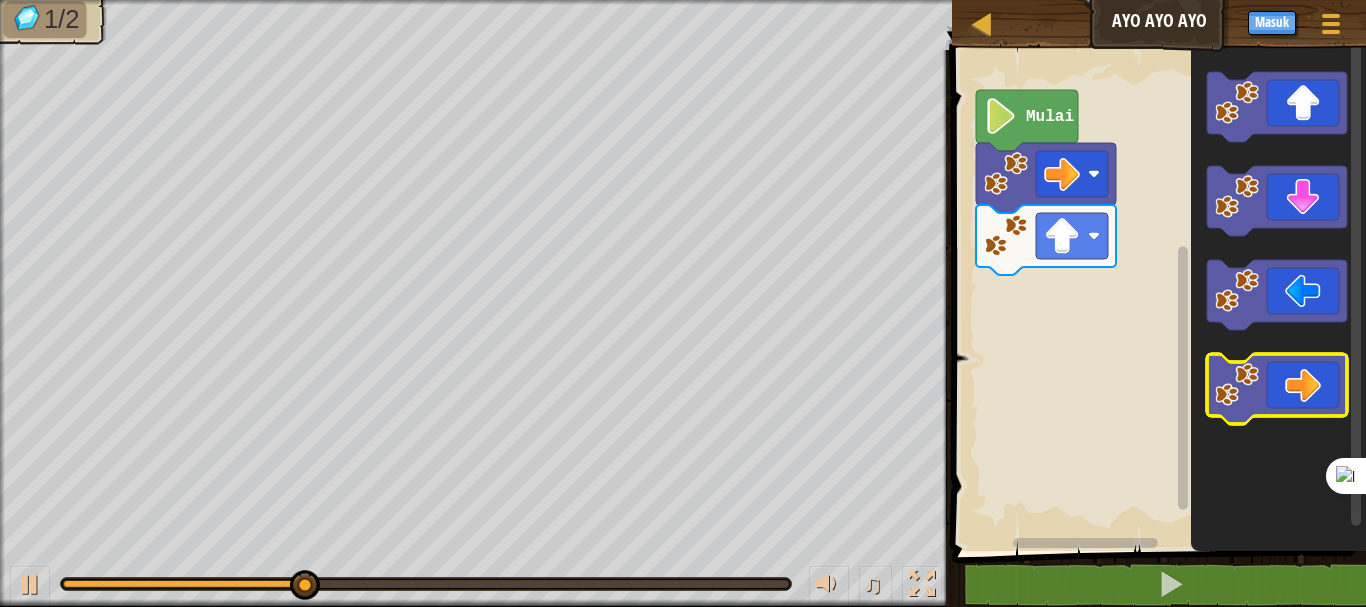 click 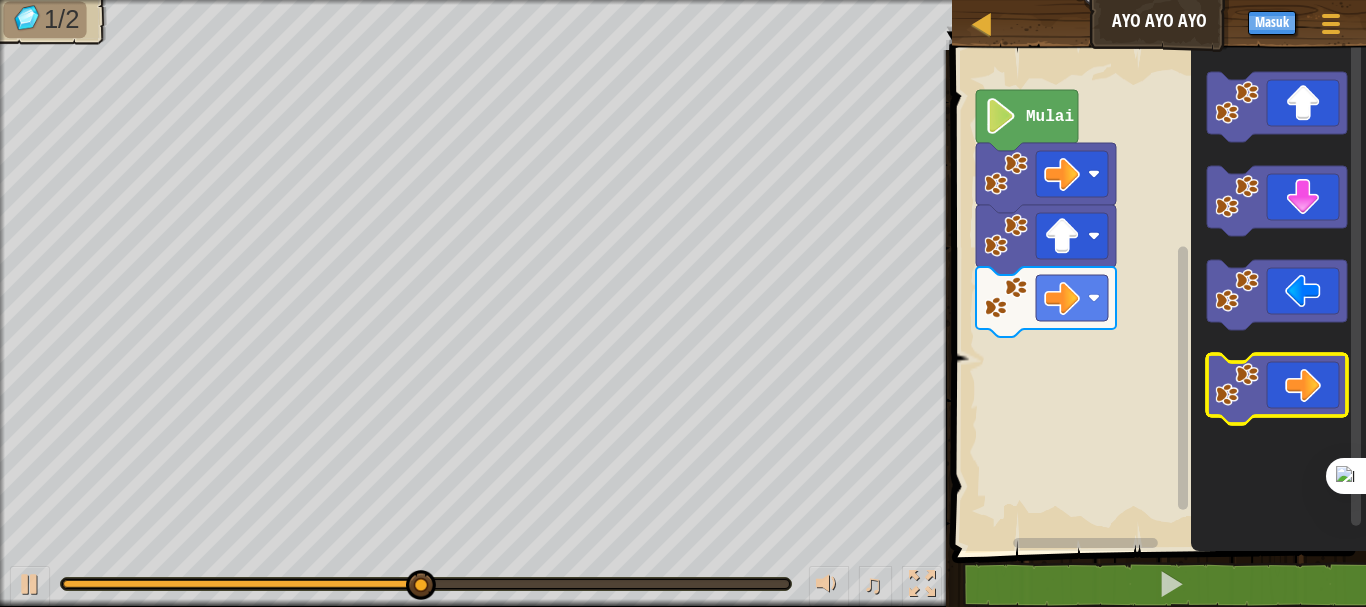 click 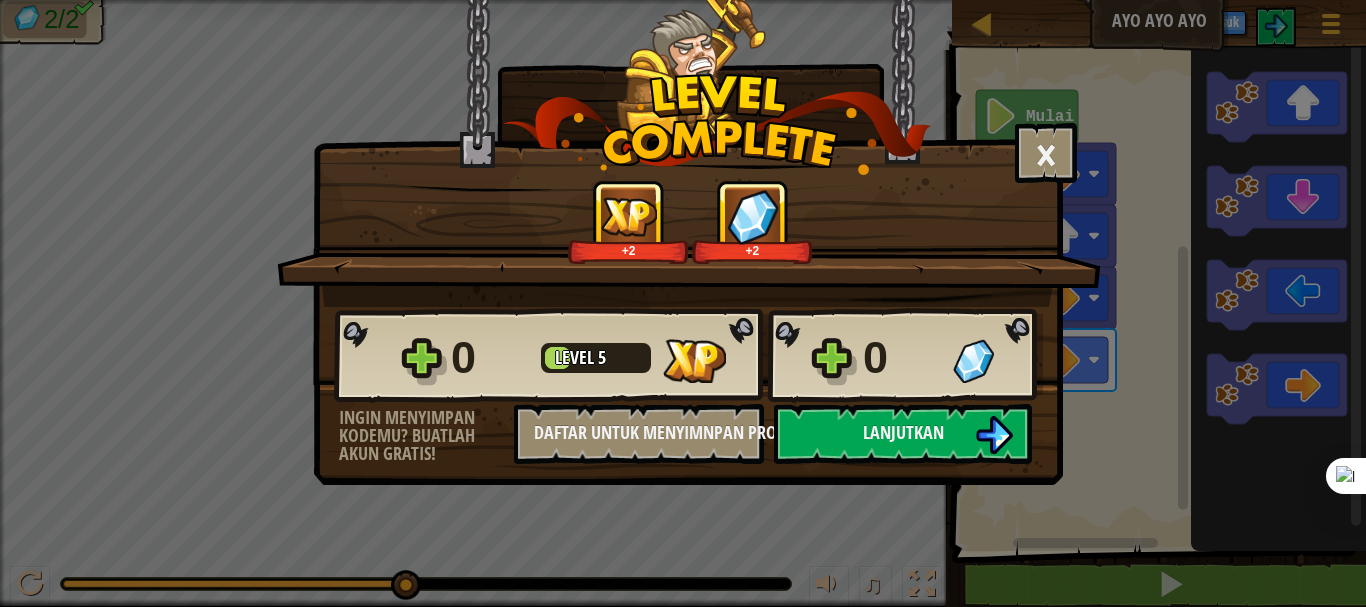 click on "× Seberapa menyenangkan level ini? +2 +2 Reticulating Splines... 0 Level 5 0 Ingin menyimpan kodemu? Buatlah akun gratis! Daftar untuk Menyimnpan Proses Menyimpan Perkembangan Lanjutkan" at bounding box center [688, 242] 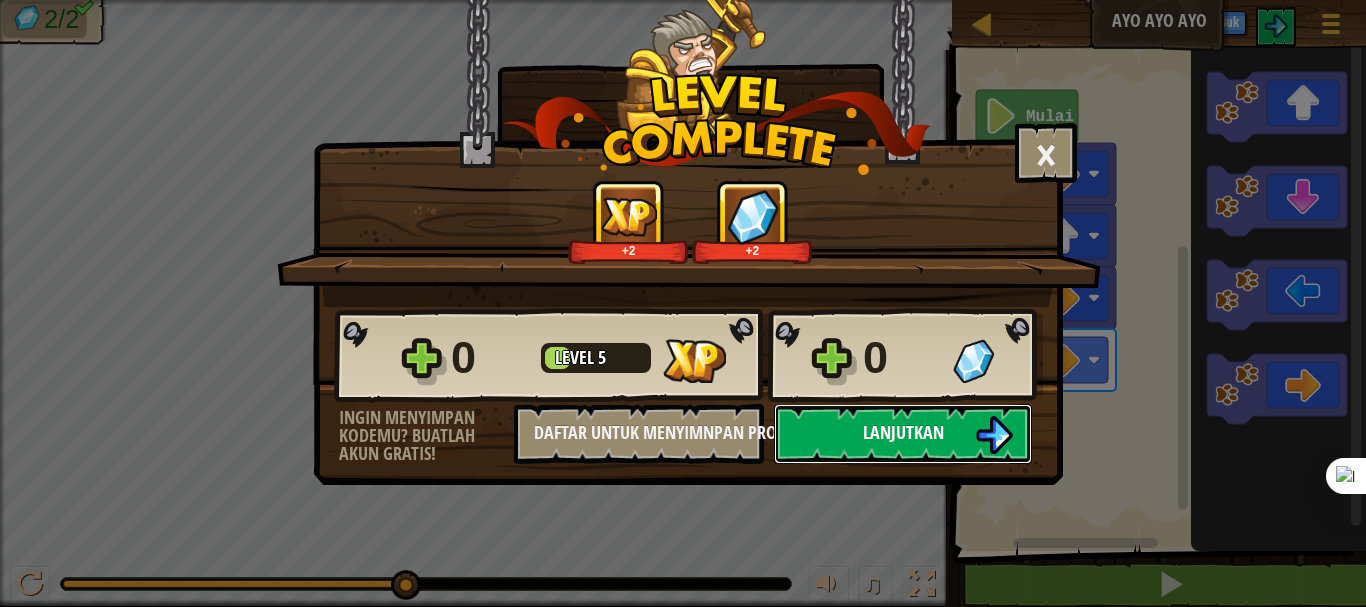 click on "Lanjutkan" at bounding box center (903, 432) 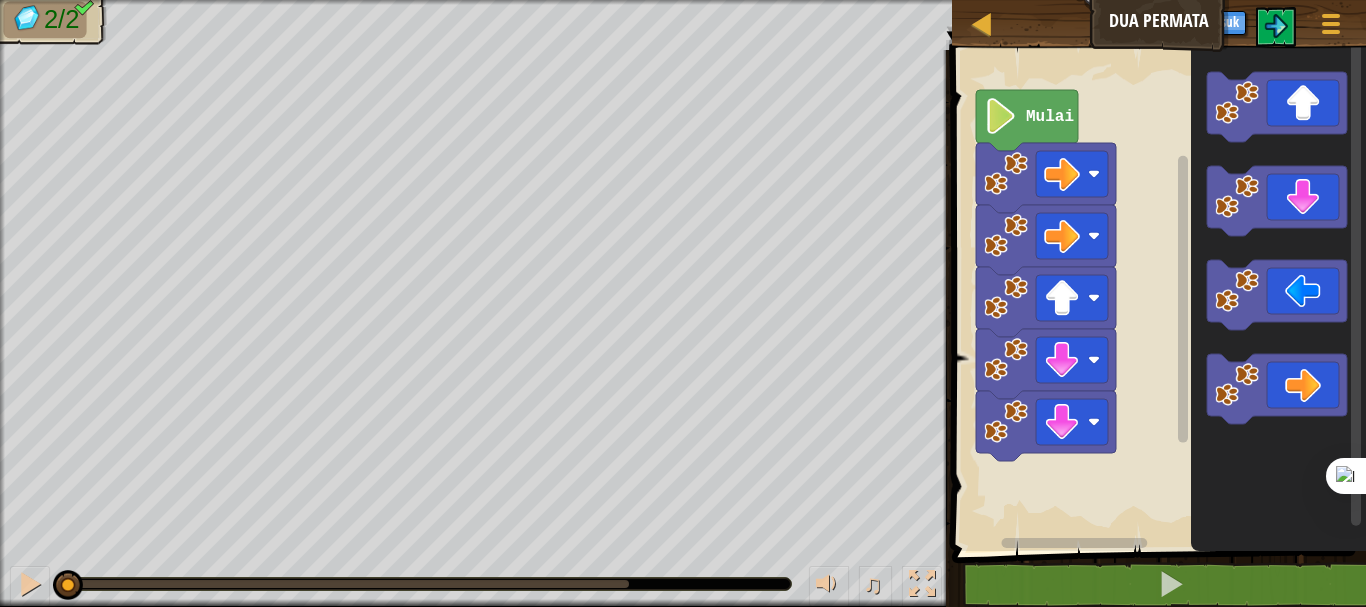 click 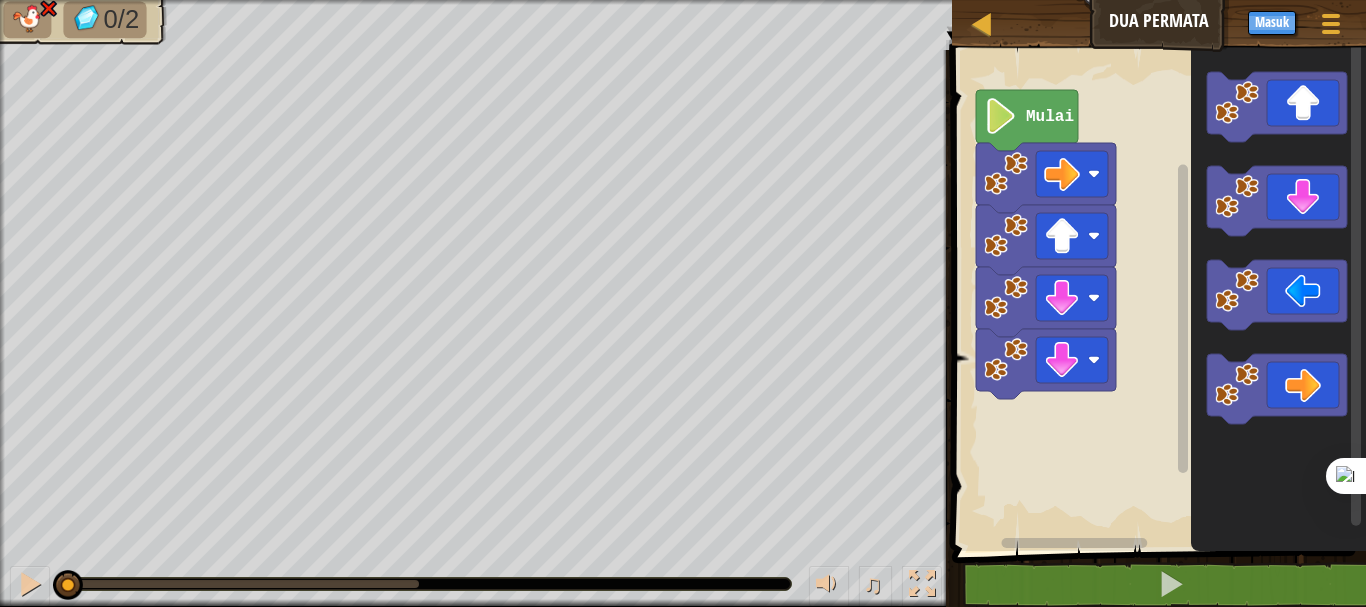 click 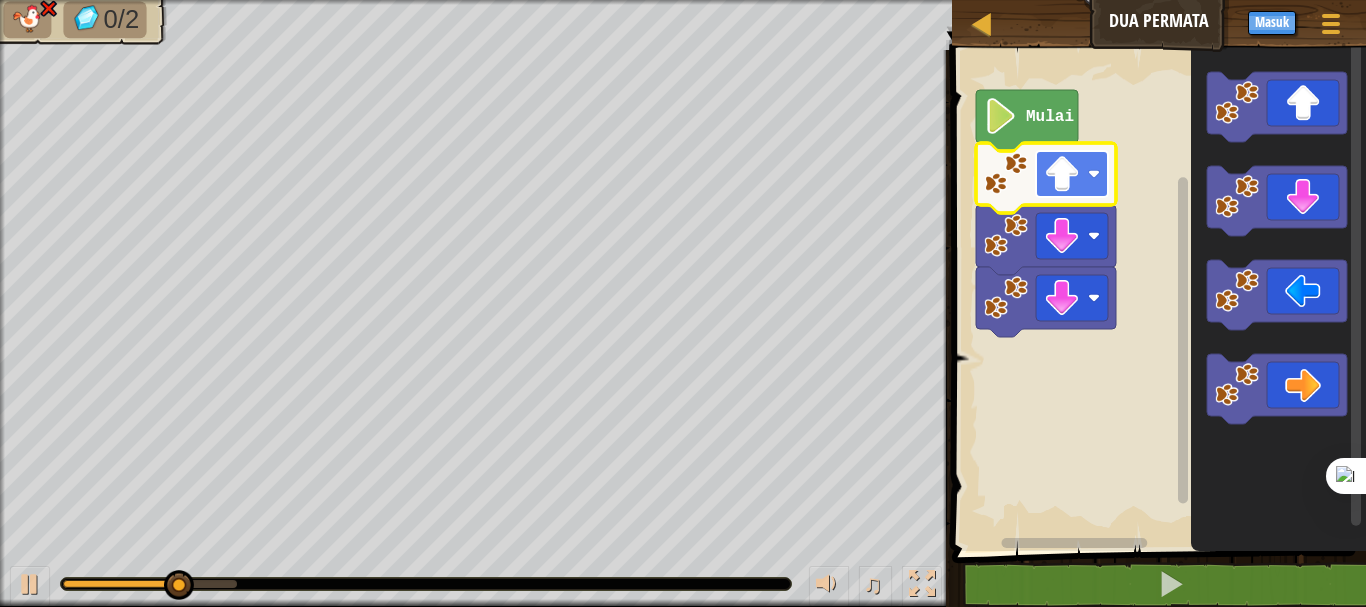 click 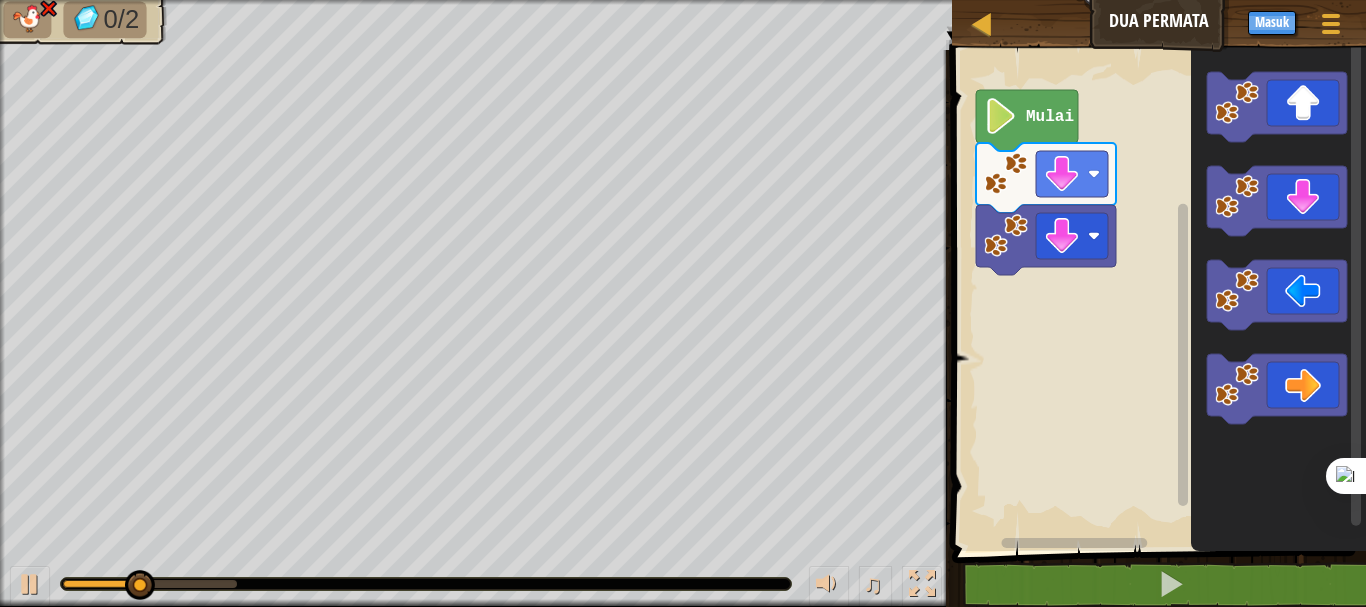 click 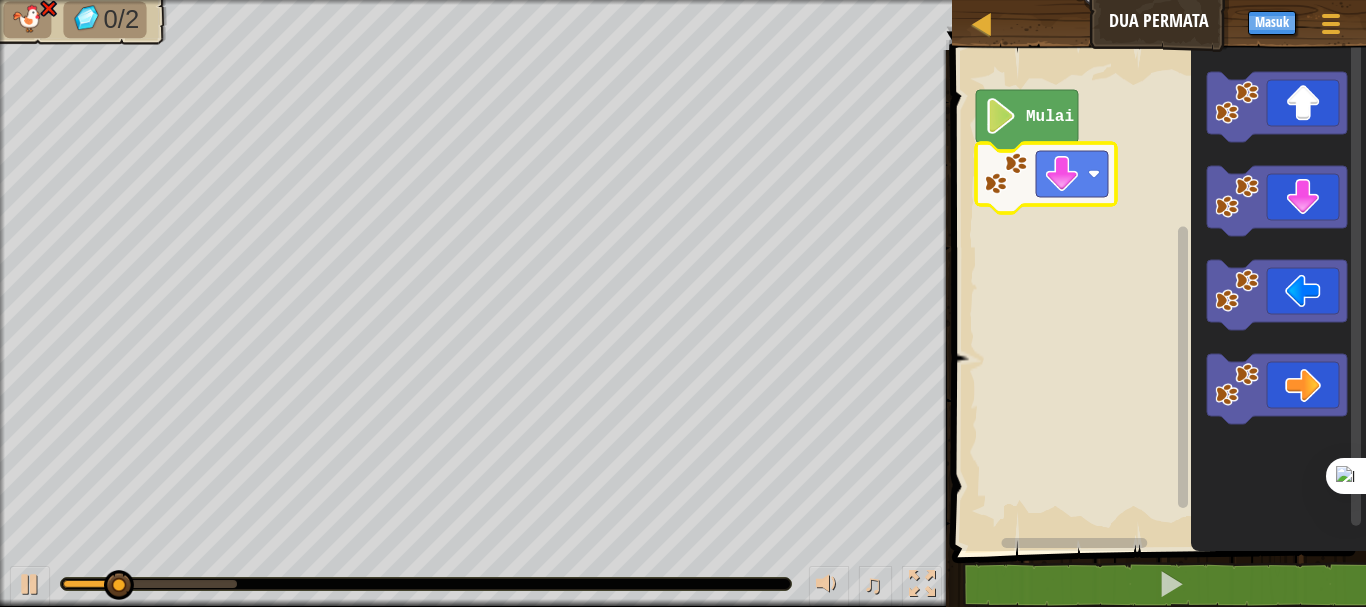 click 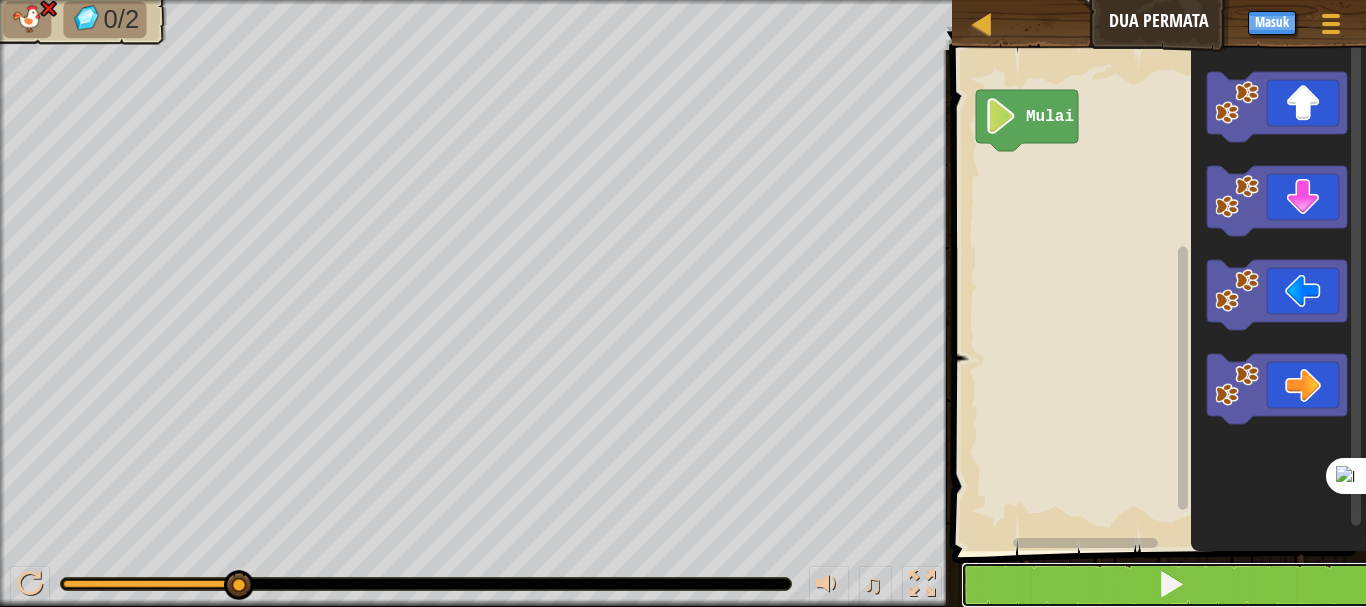 click at bounding box center (1171, 585) 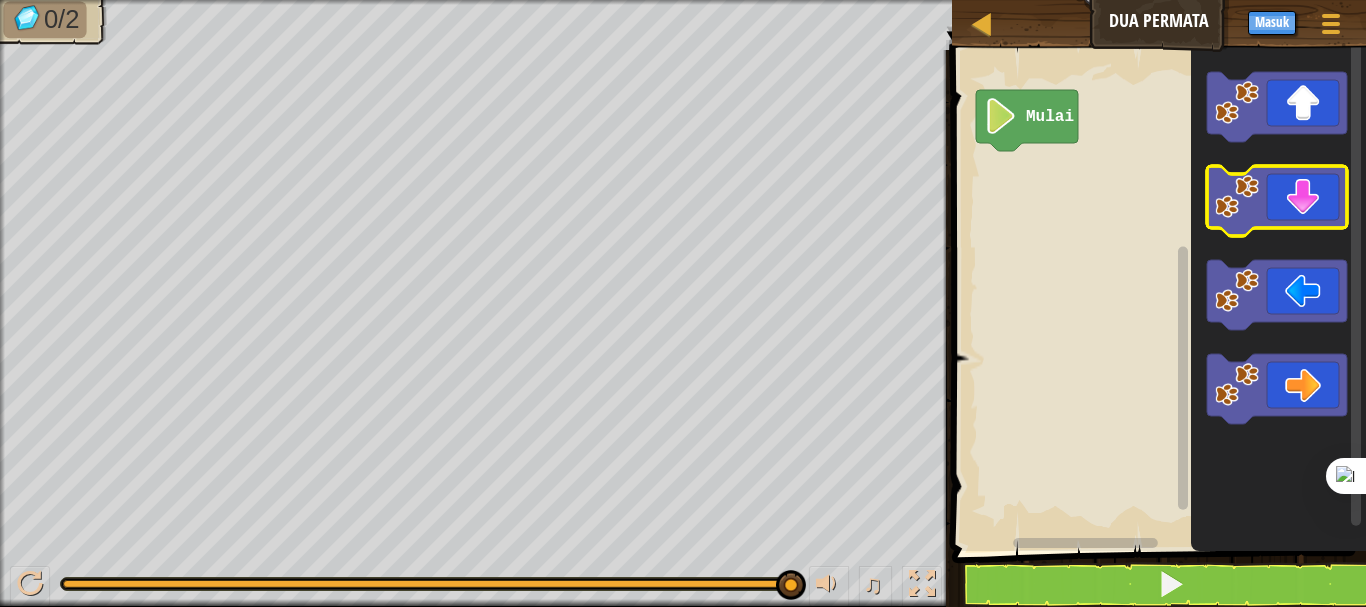 click 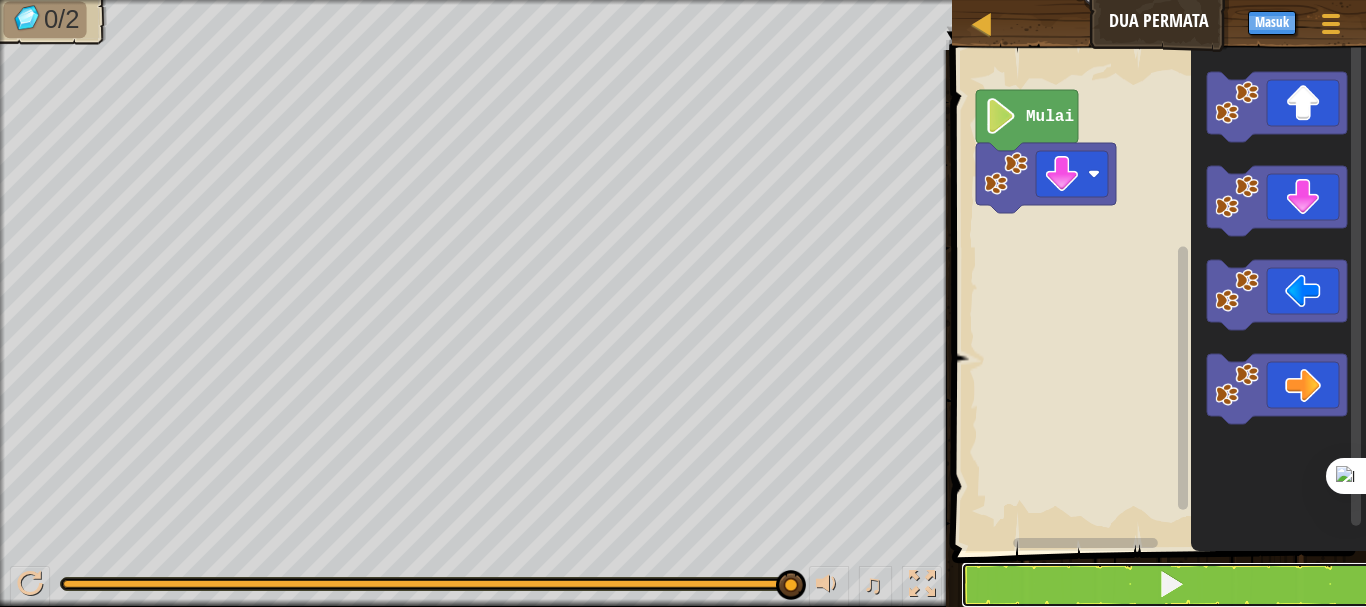 click at bounding box center (1171, 585) 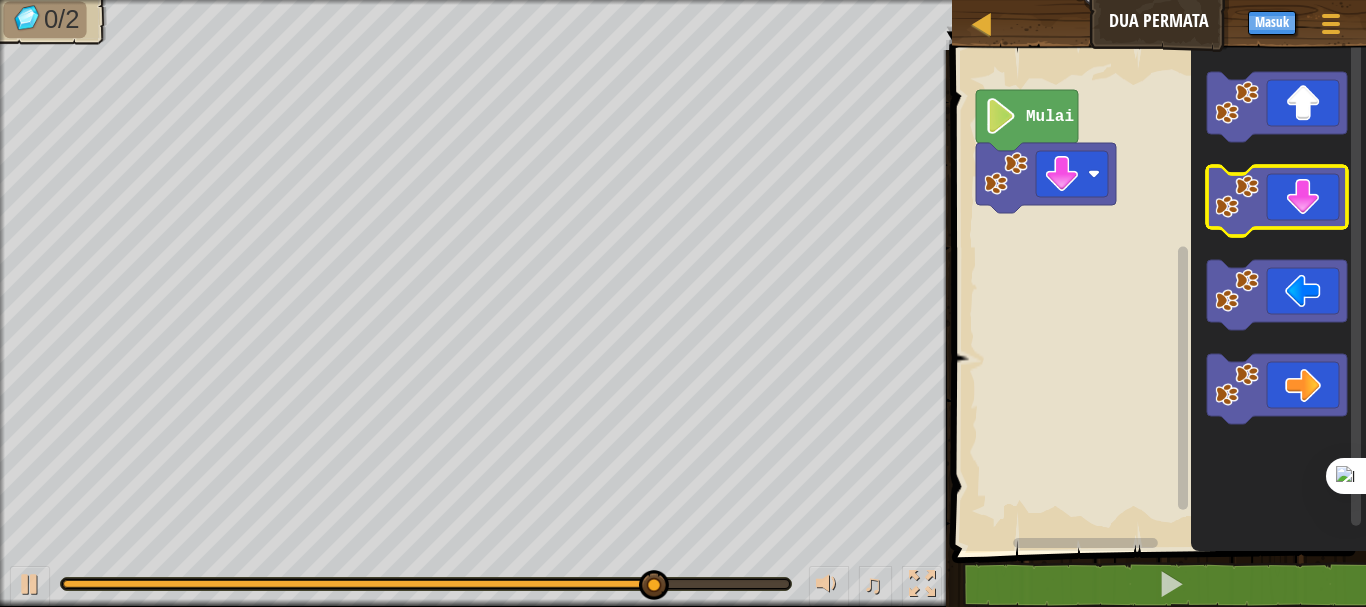 click 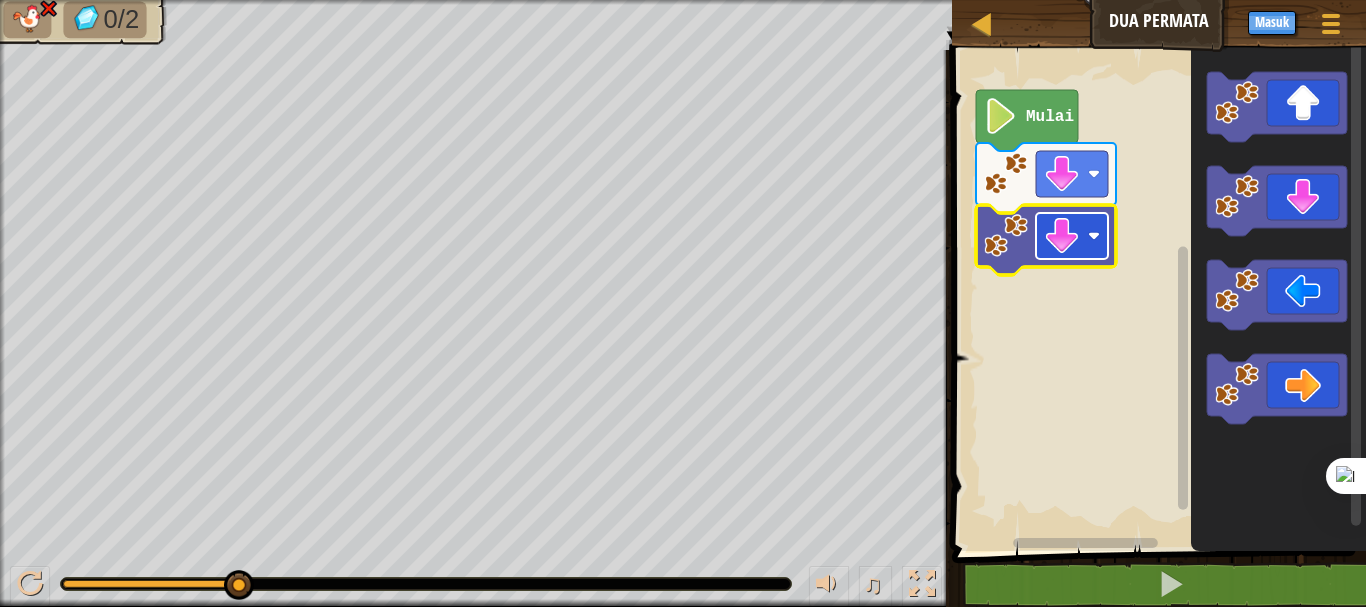 click 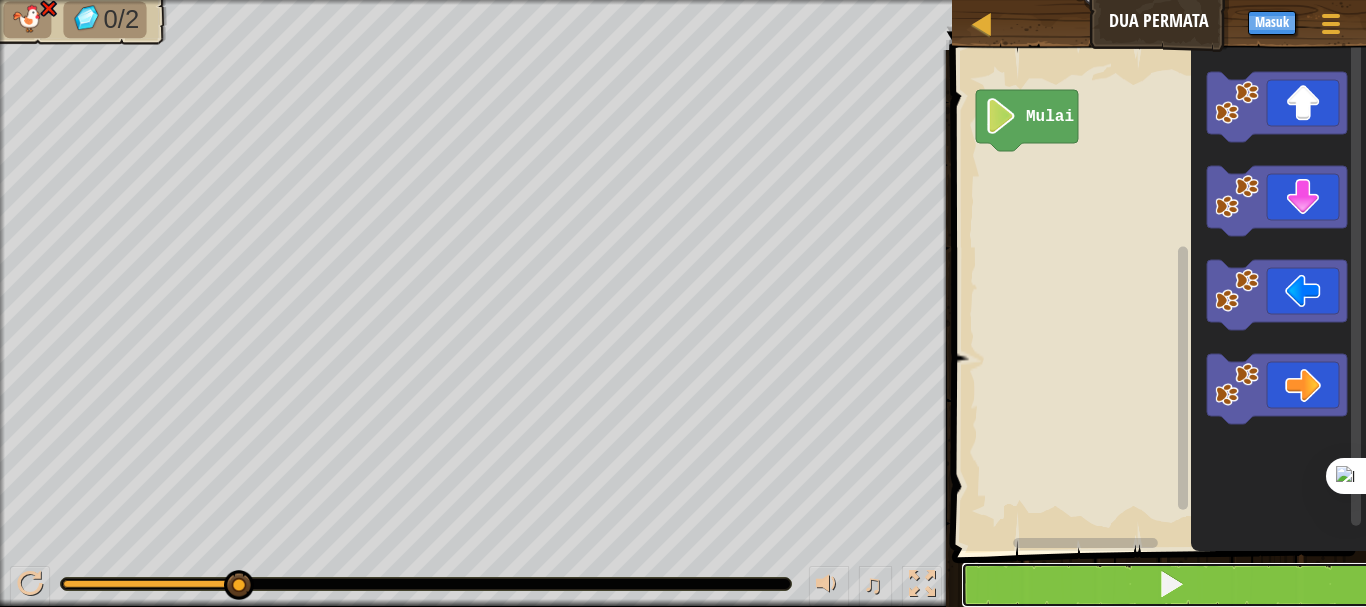 click at bounding box center [1171, 585] 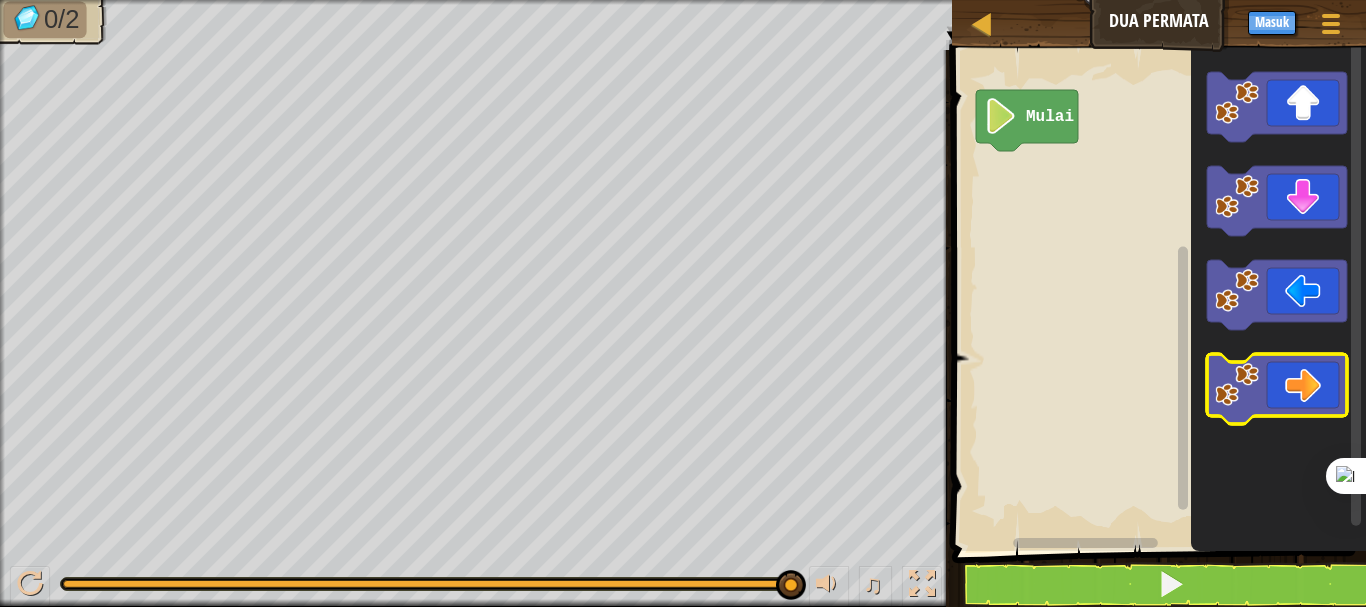 click 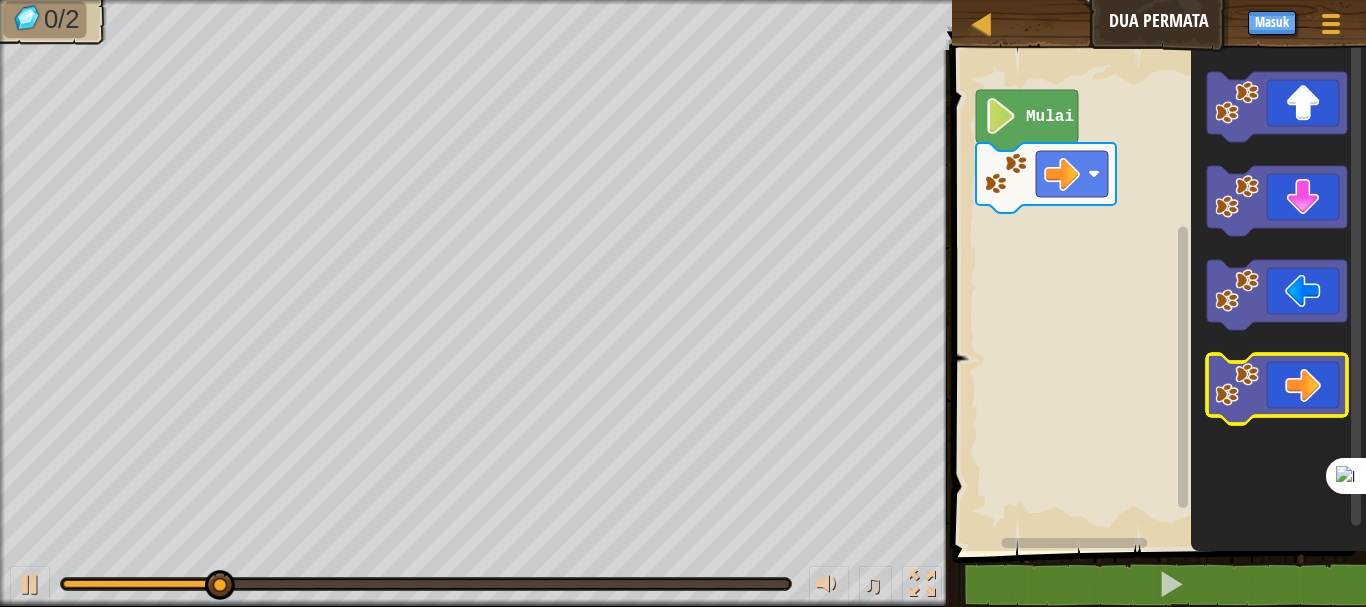 click 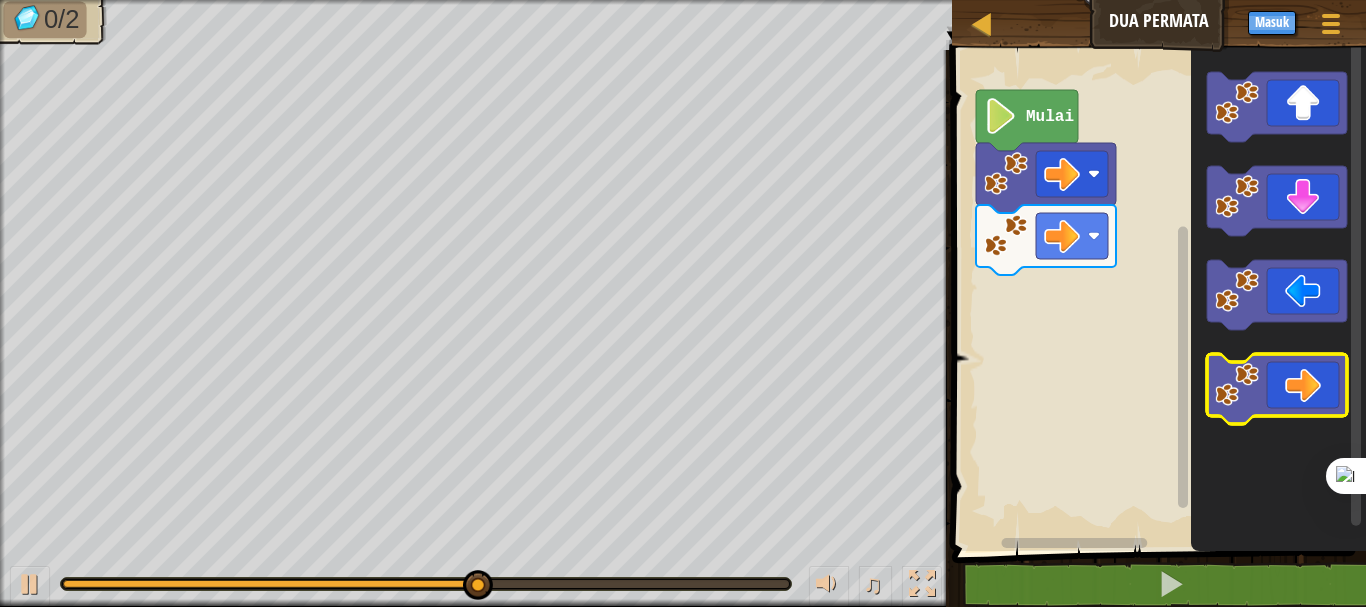 click 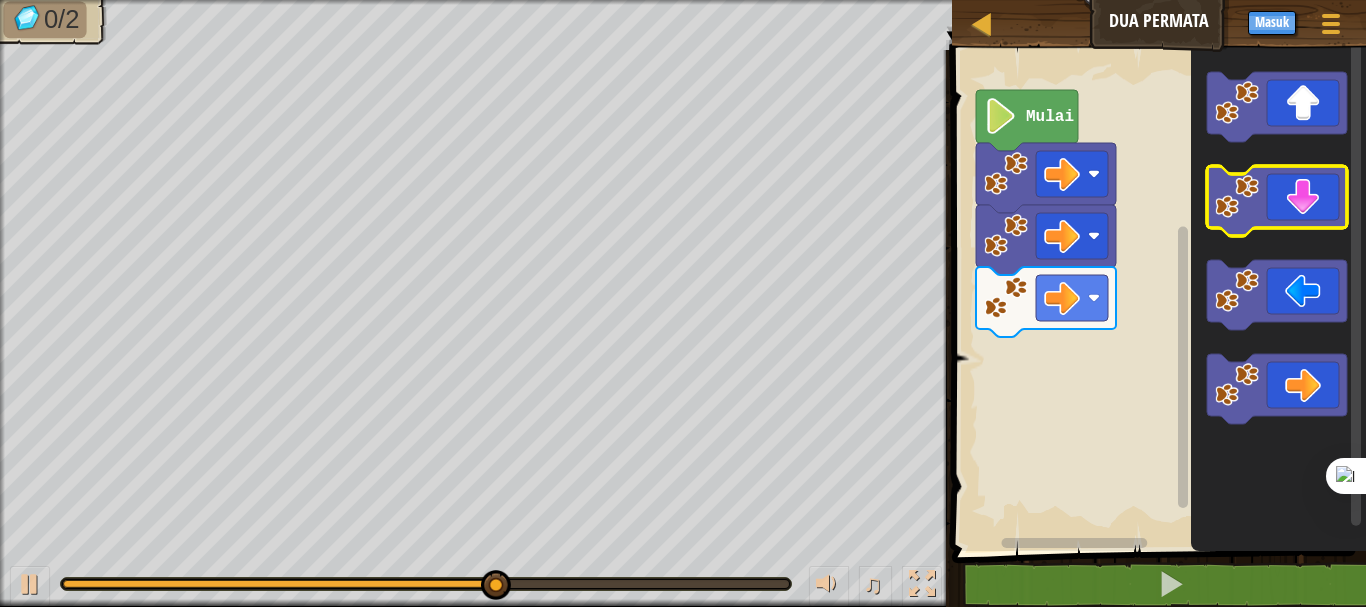 click 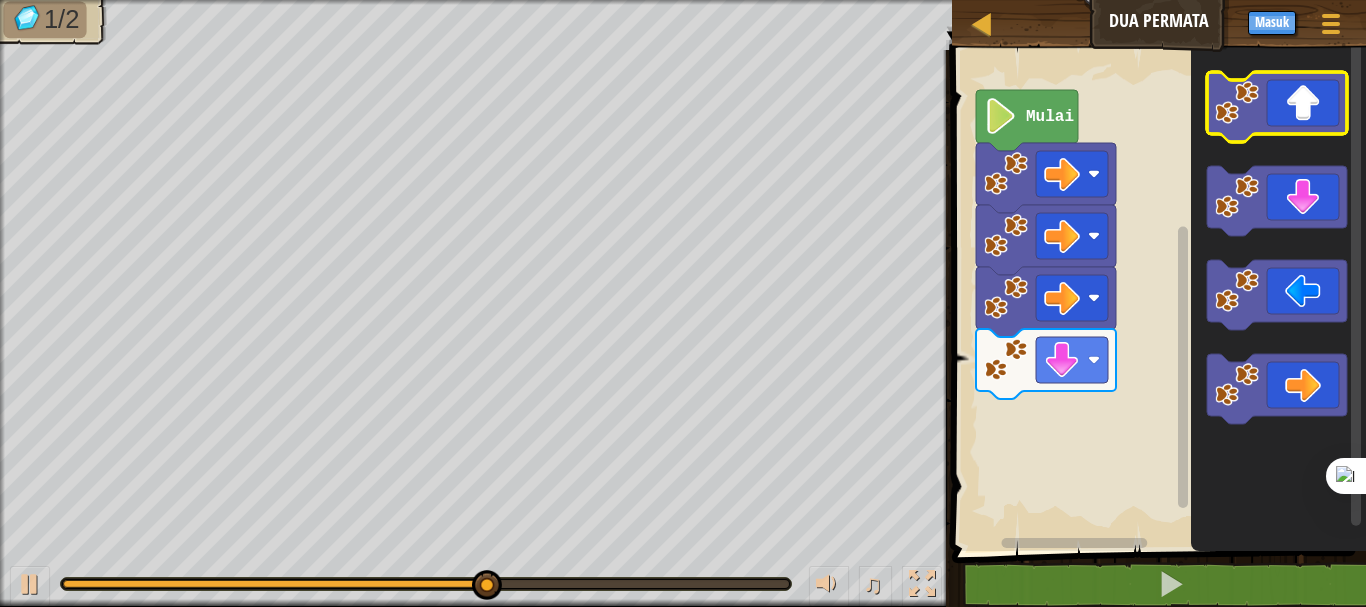 click 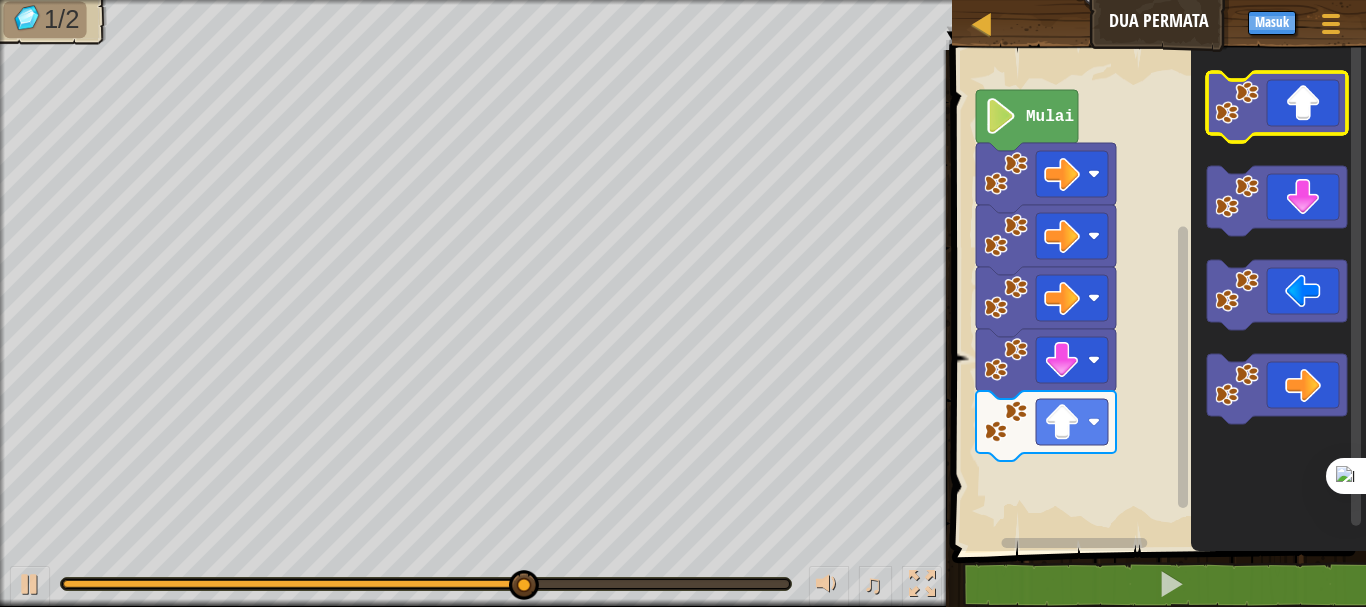 click 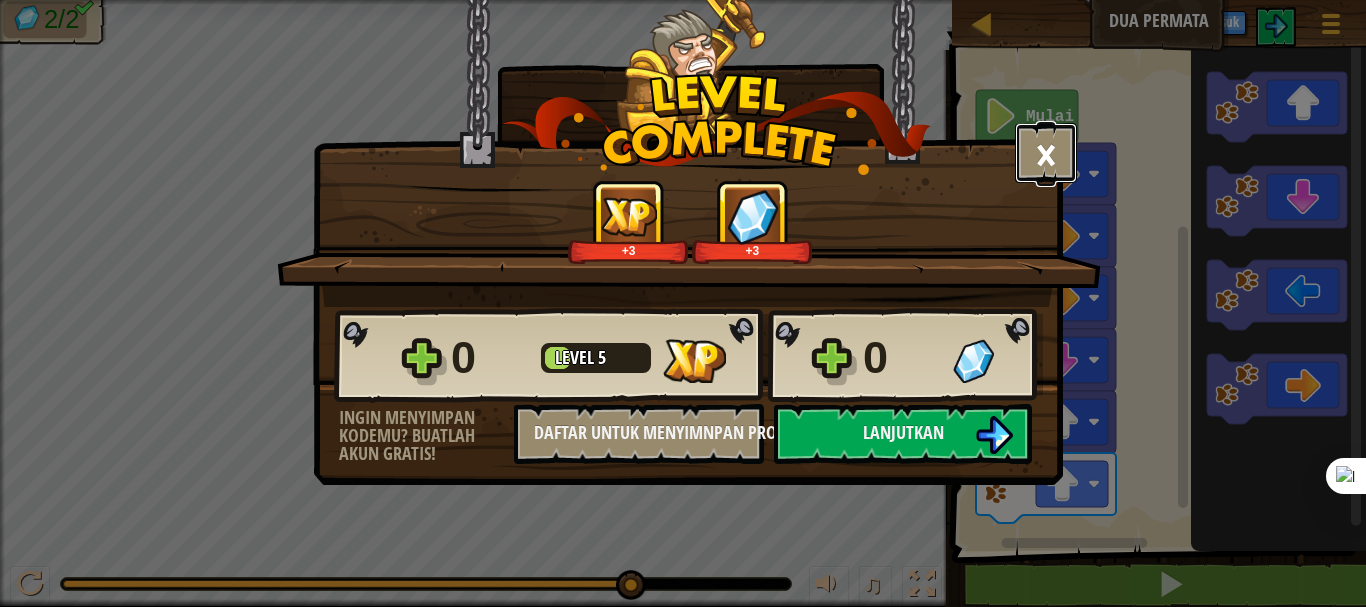click on "×" at bounding box center [1046, 153] 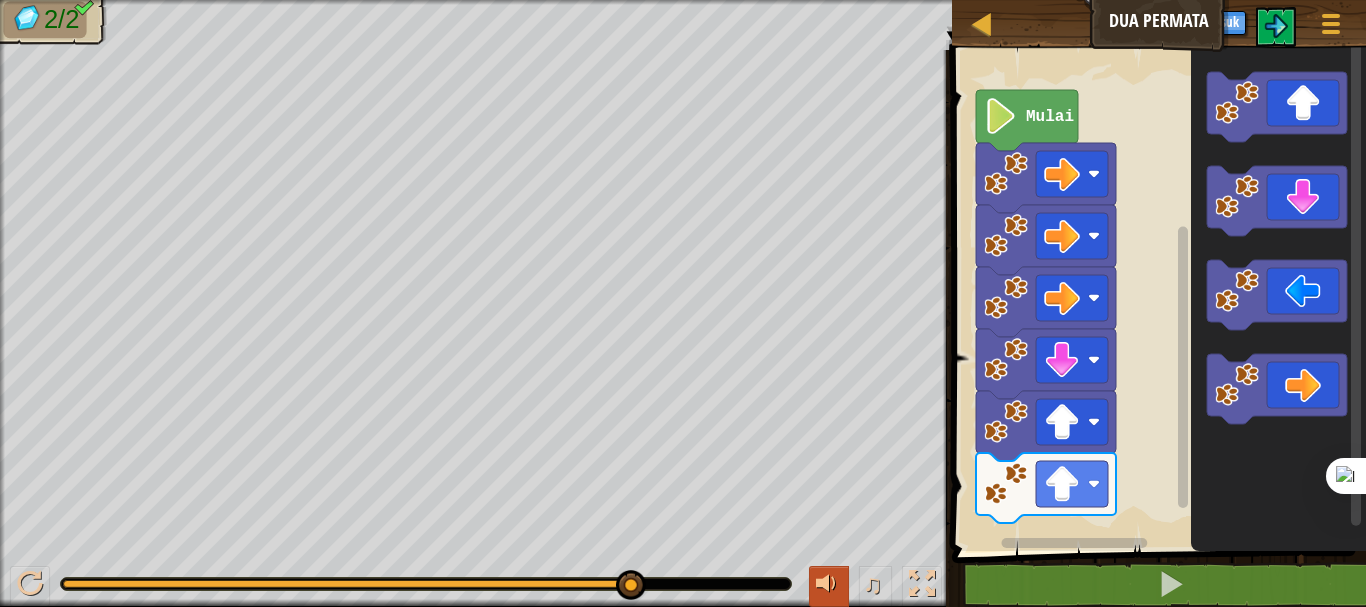 click at bounding box center (829, 584) 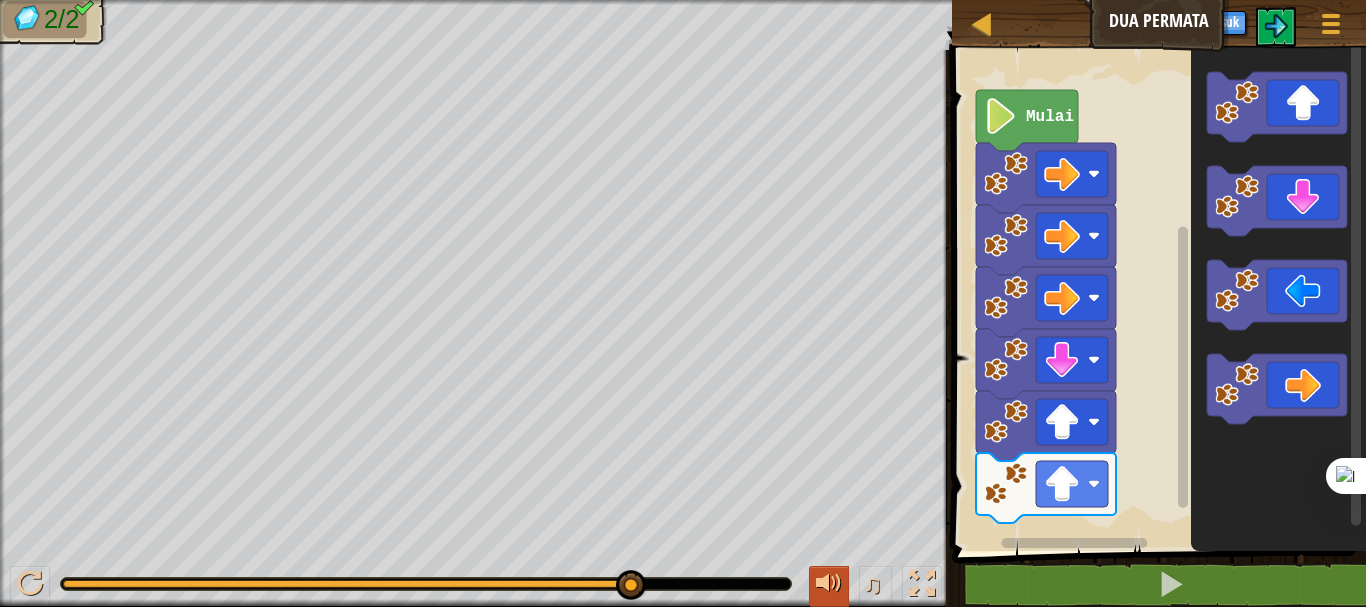 click at bounding box center [829, 584] 